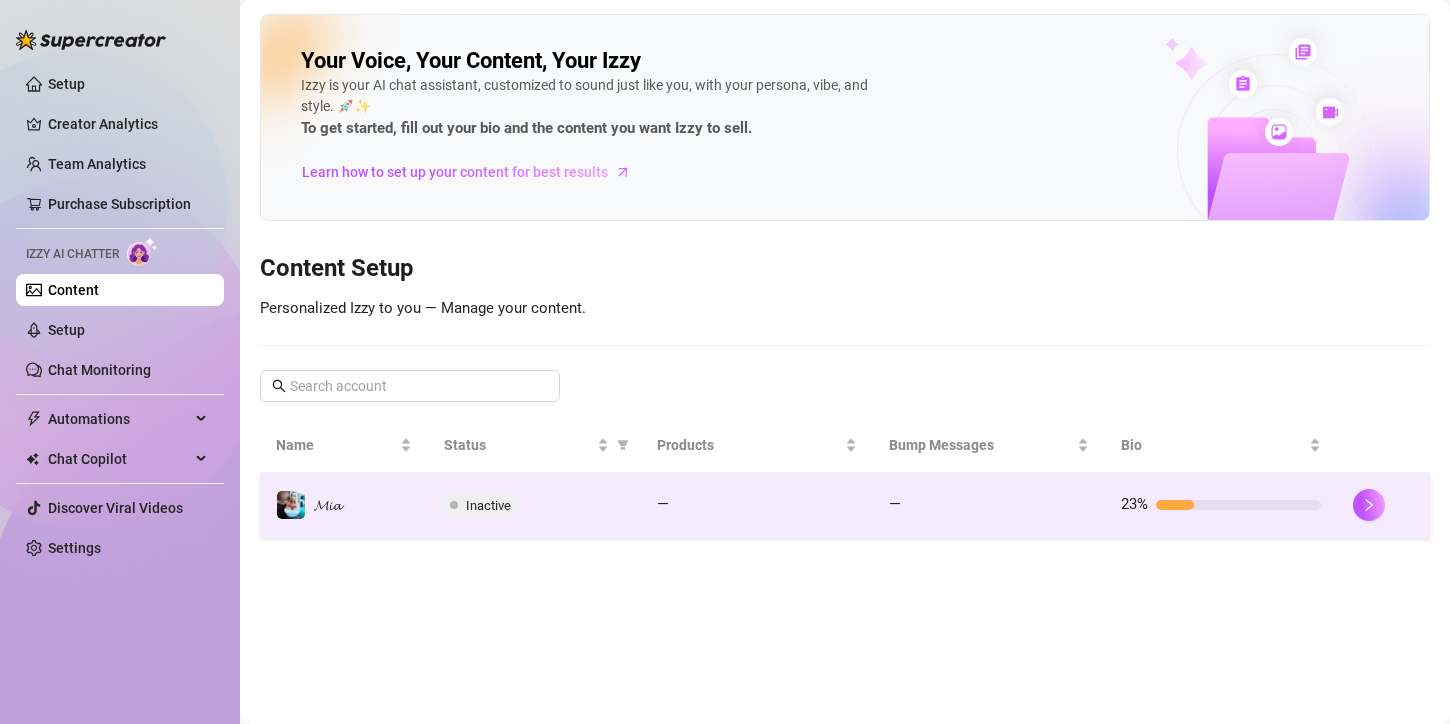 scroll, scrollTop: 0, scrollLeft: 0, axis: both 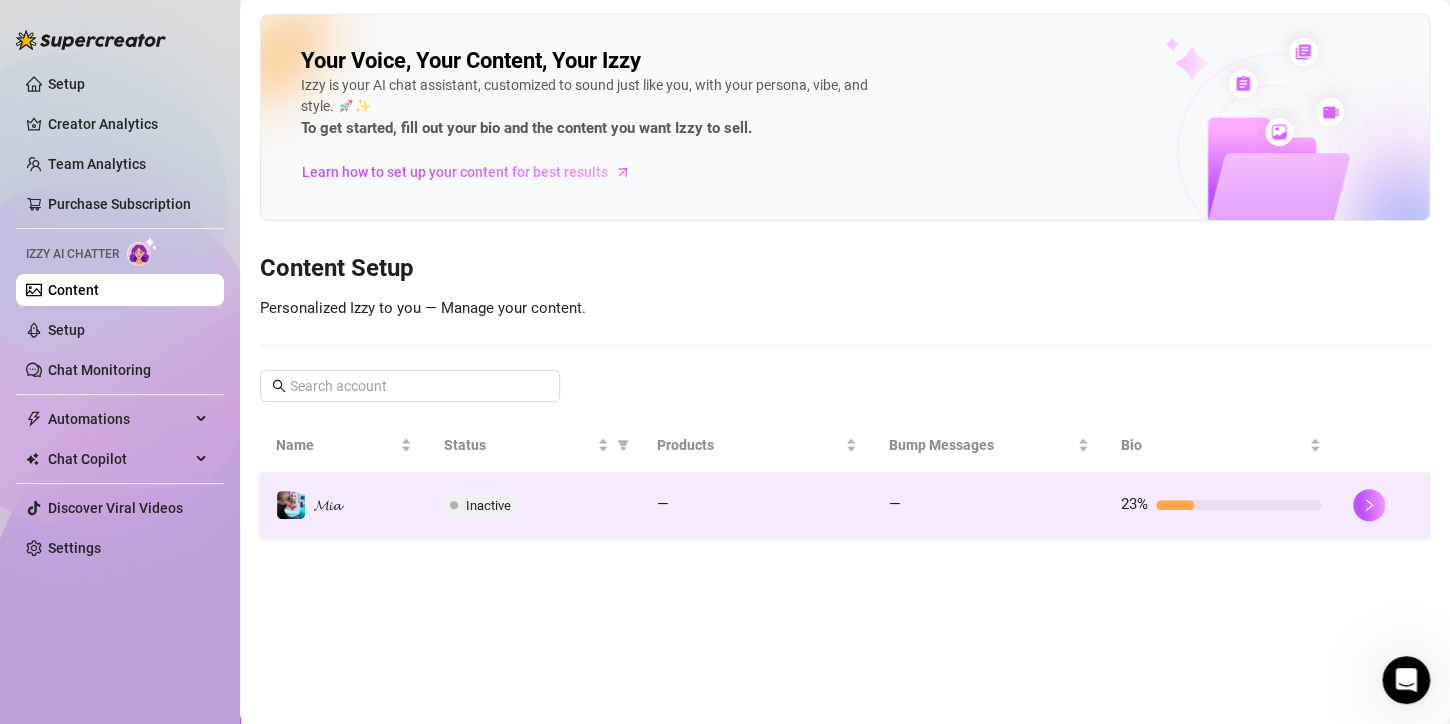 click on "Inactive" at bounding box center [488, 505] 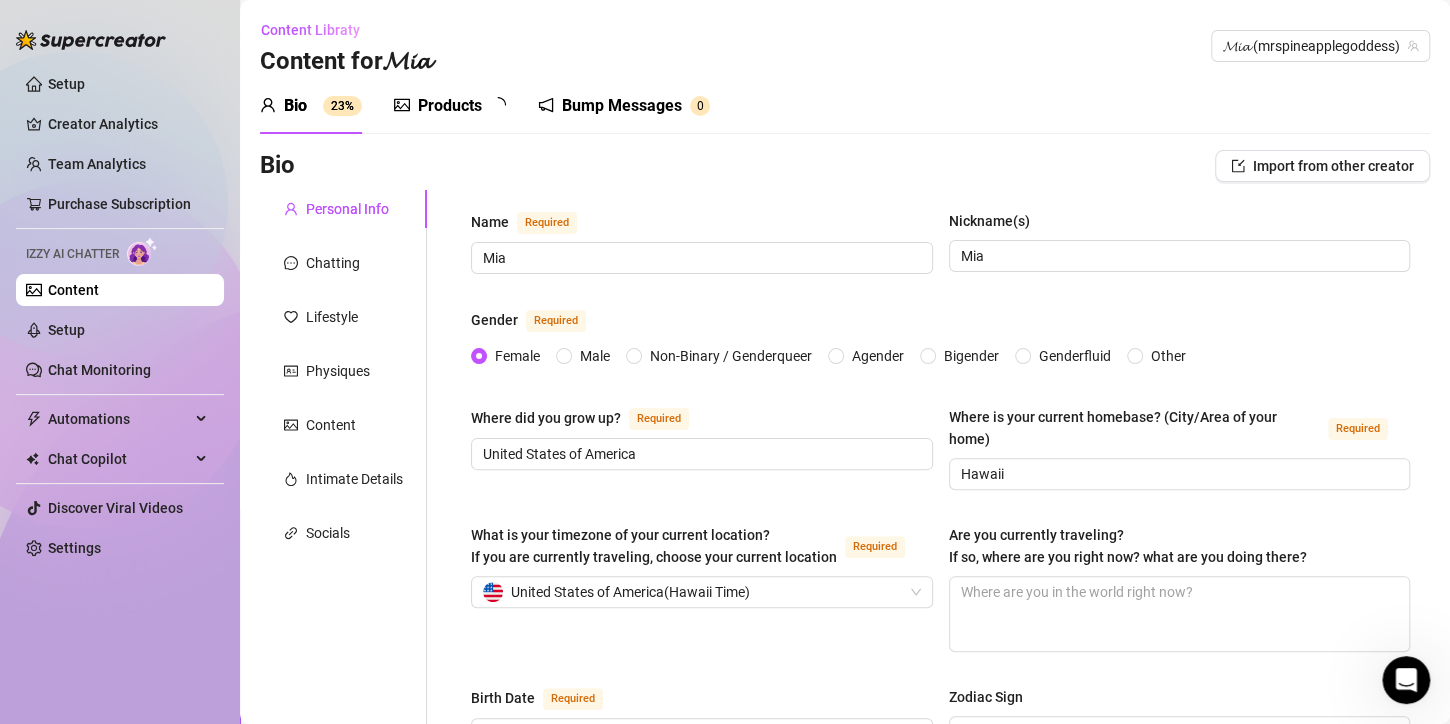 type 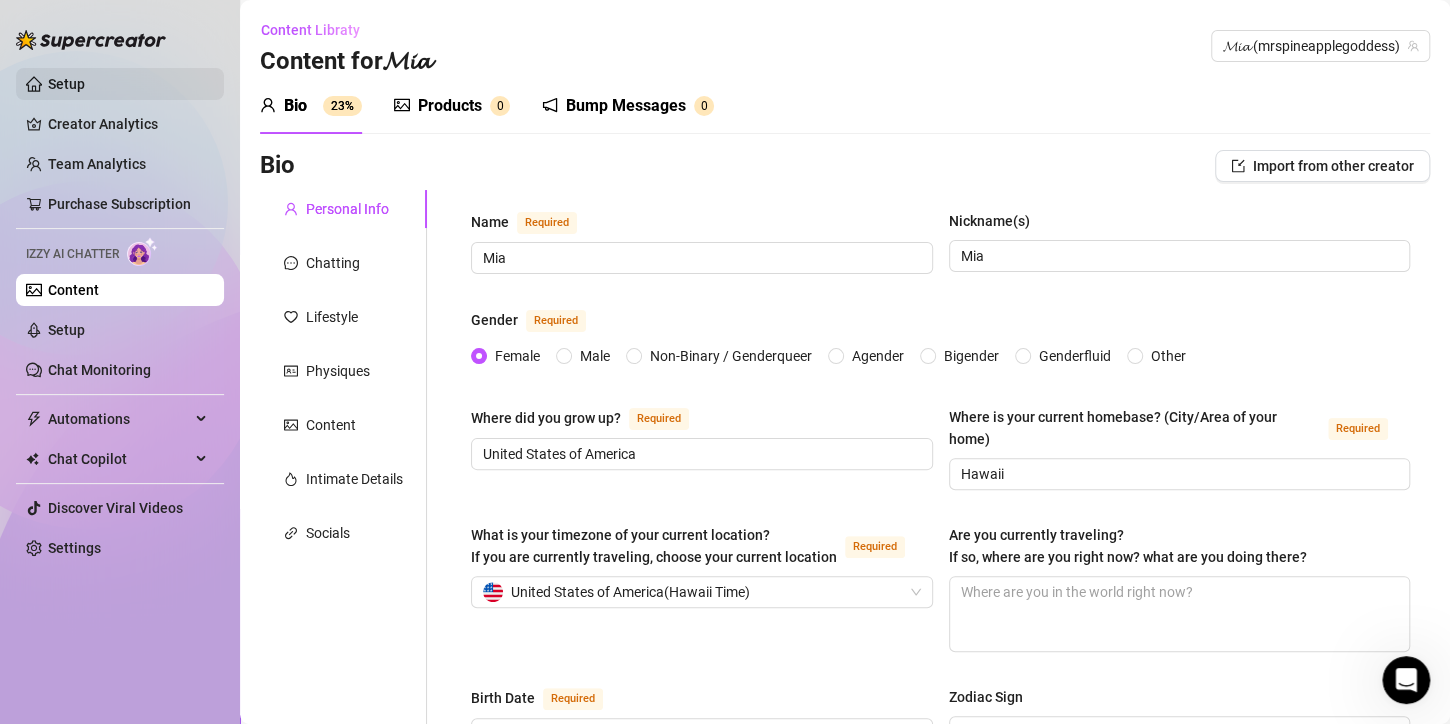 click on "Setup" at bounding box center (66, 84) 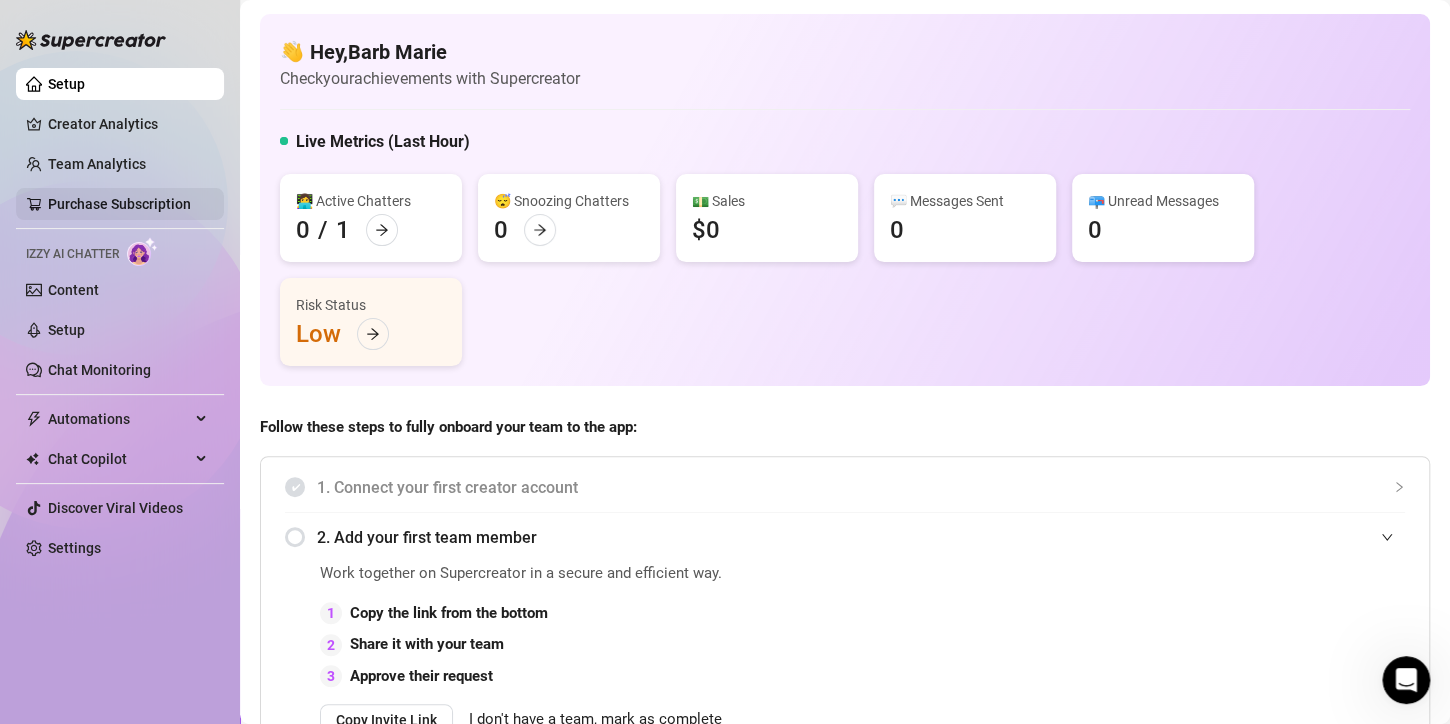click on "Purchase Subscription" at bounding box center (119, 204) 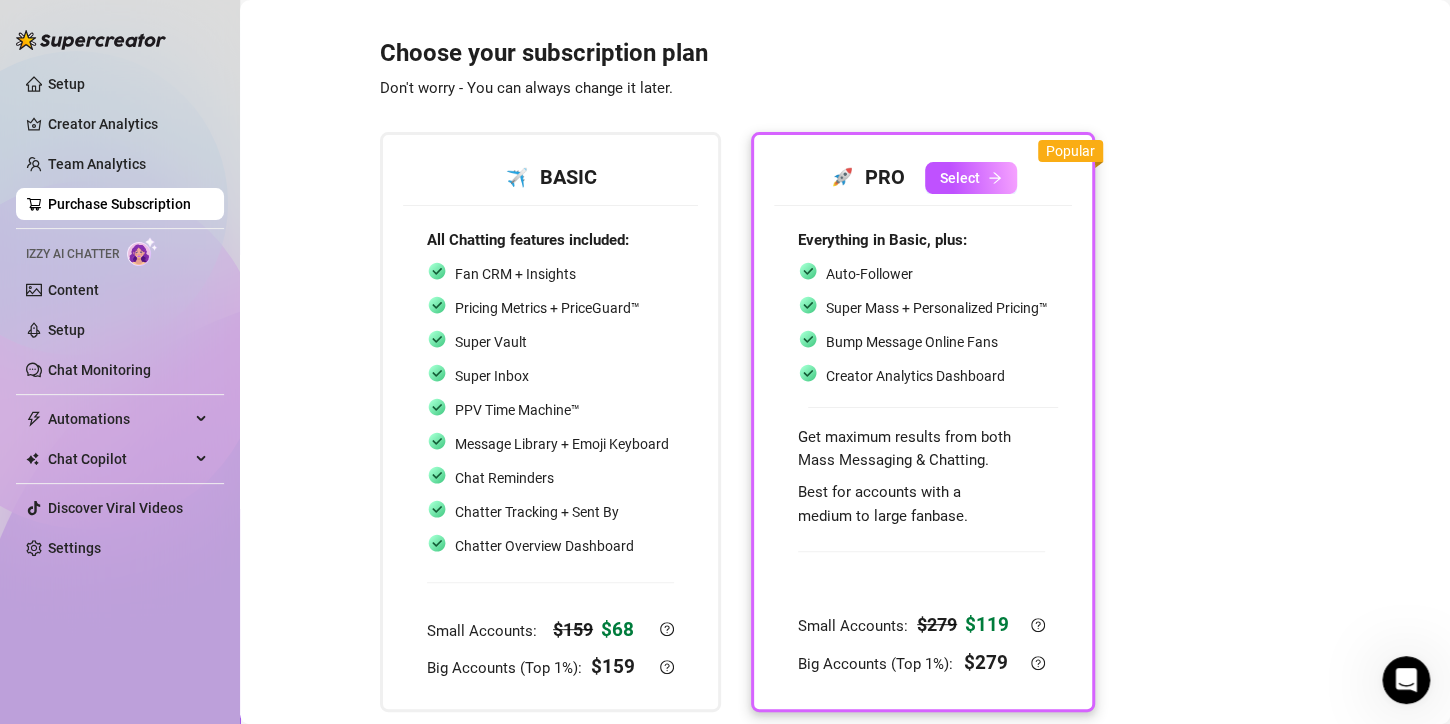 click 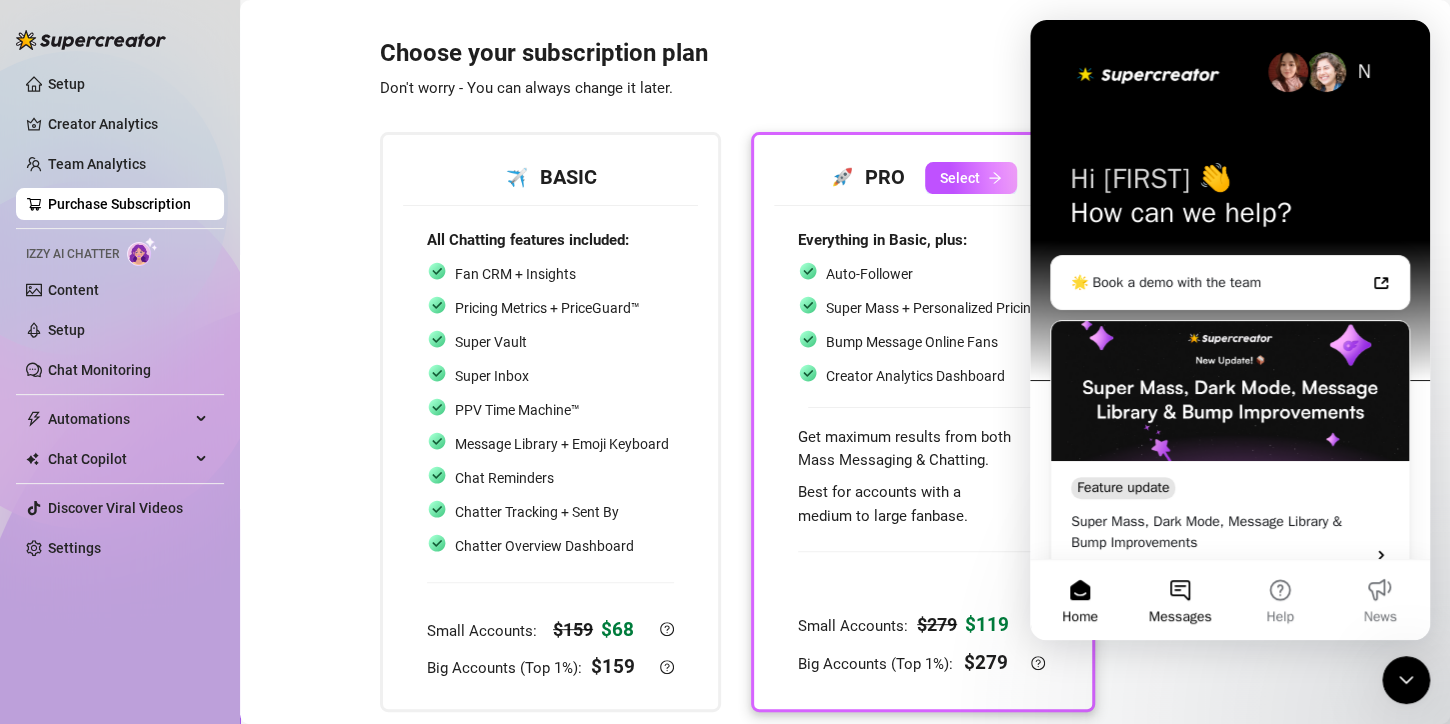 click on "Messages" at bounding box center (1180, 600) 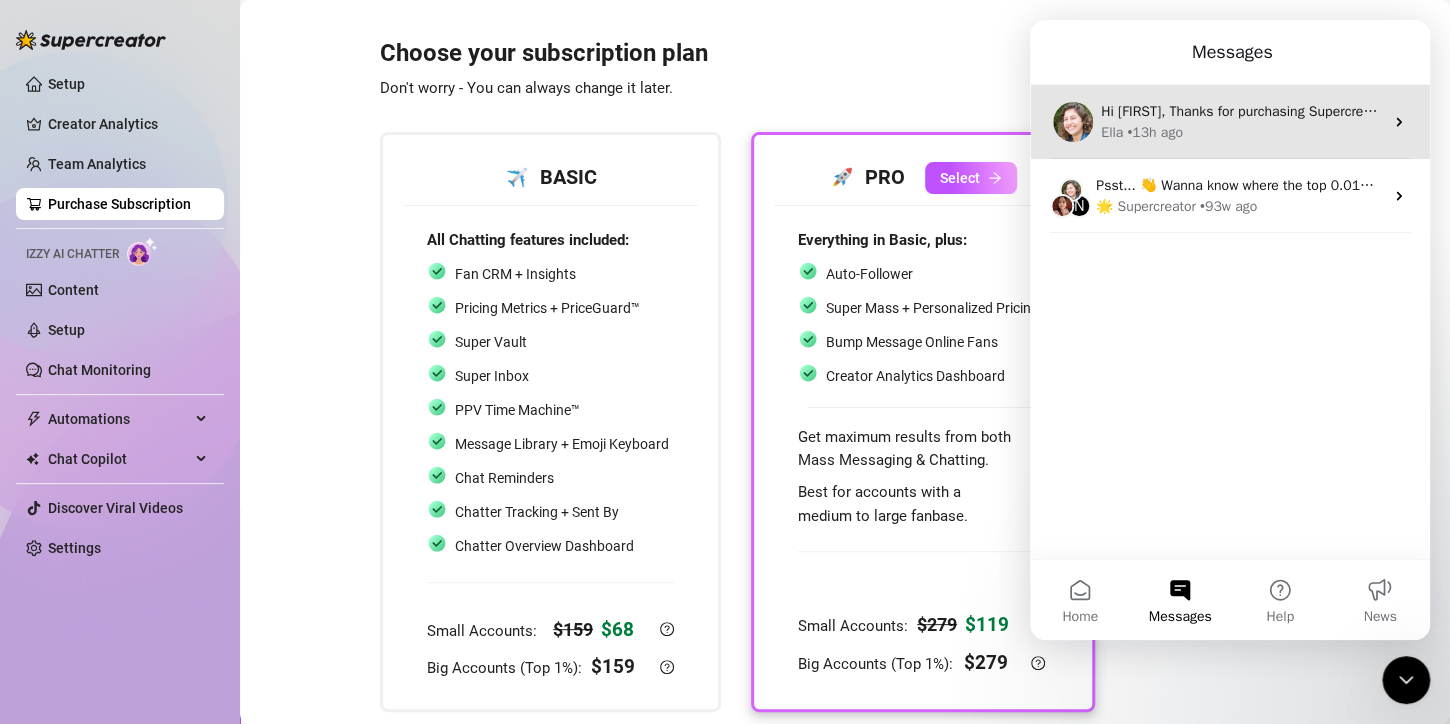 click on "Hi [FIRST],   Thanks for purchasing Supercreator!  :sparkles: Your order is now under review by our payment processor, PayPro Global. Just to clarify, that doesn’t mean anything is wrong - it’s just an extra safety precaution our payment processor takes.  If your account is not activated within the next 5 minutes, please check your inbox ([EMAIL]) for messages from PayPro Global - they will probably reach out to verify some details. If you need any assistance or you encounter any delays, we recommend to contact PayPro Global directly through live chat, phone, or email to resolve any issue - they have 24/7 support.  To speed things up, please give them your Order ID: [ORDER_ID]   If you're feeling unsure about what to do next or if you need any further assistance, just drop us a message here, and we'll be happy to help you out! We're here to support you every step of the way. ⭐️" at bounding box center [3799, 111] 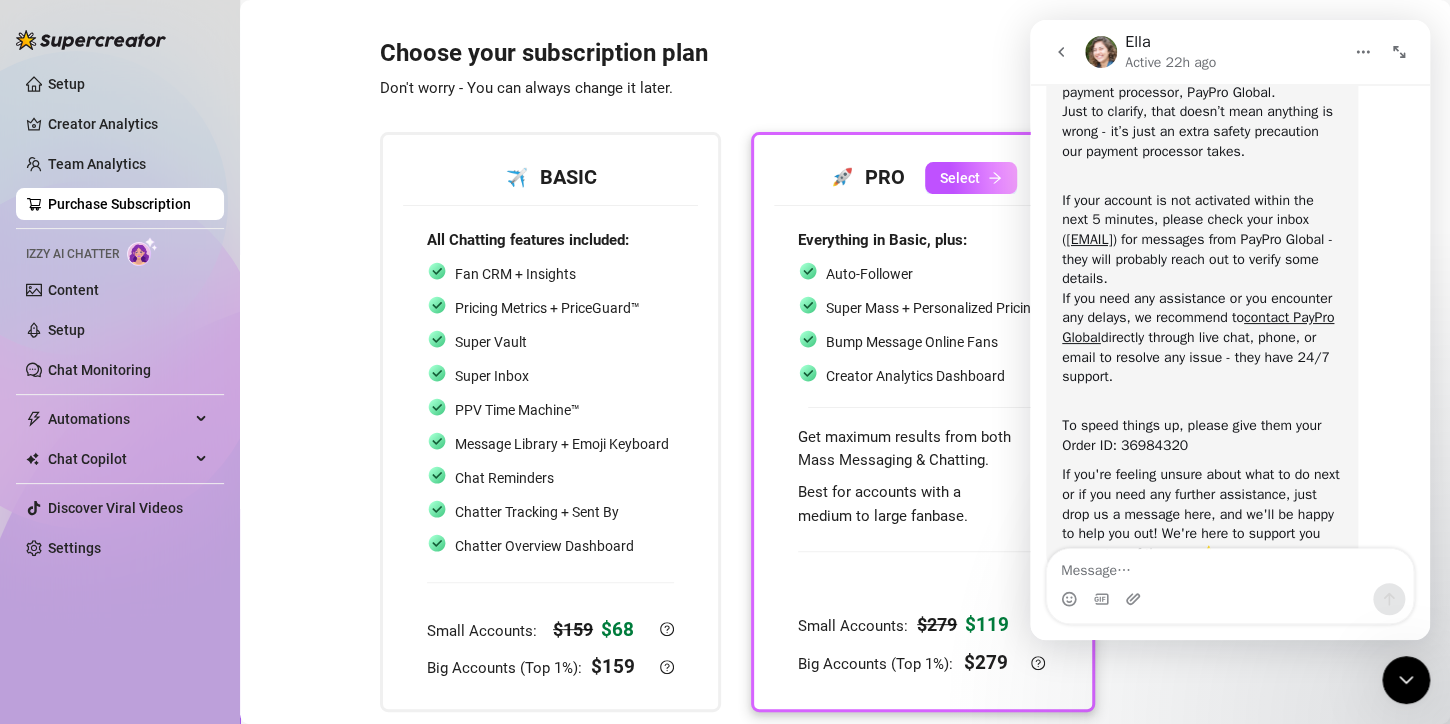 scroll, scrollTop: 276, scrollLeft: 0, axis: vertical 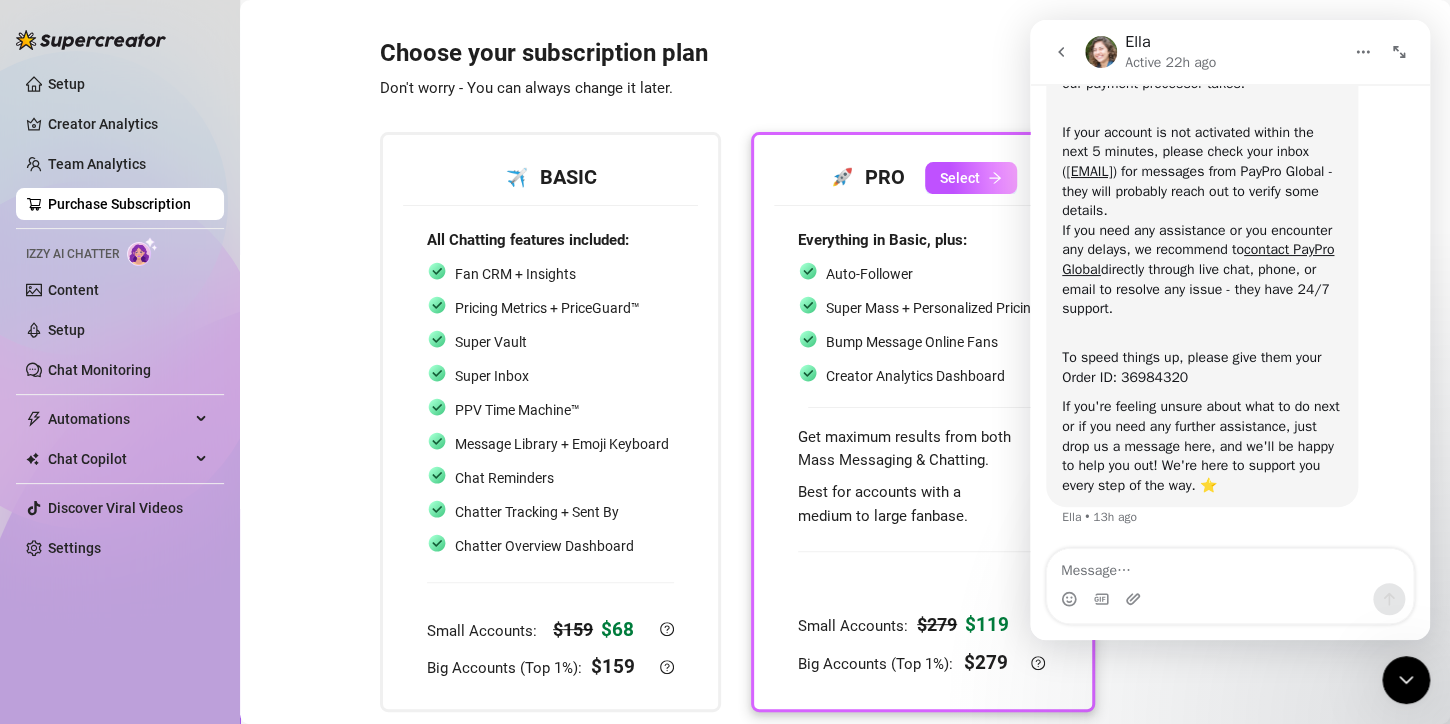 click at bounding box center [1230, 566] 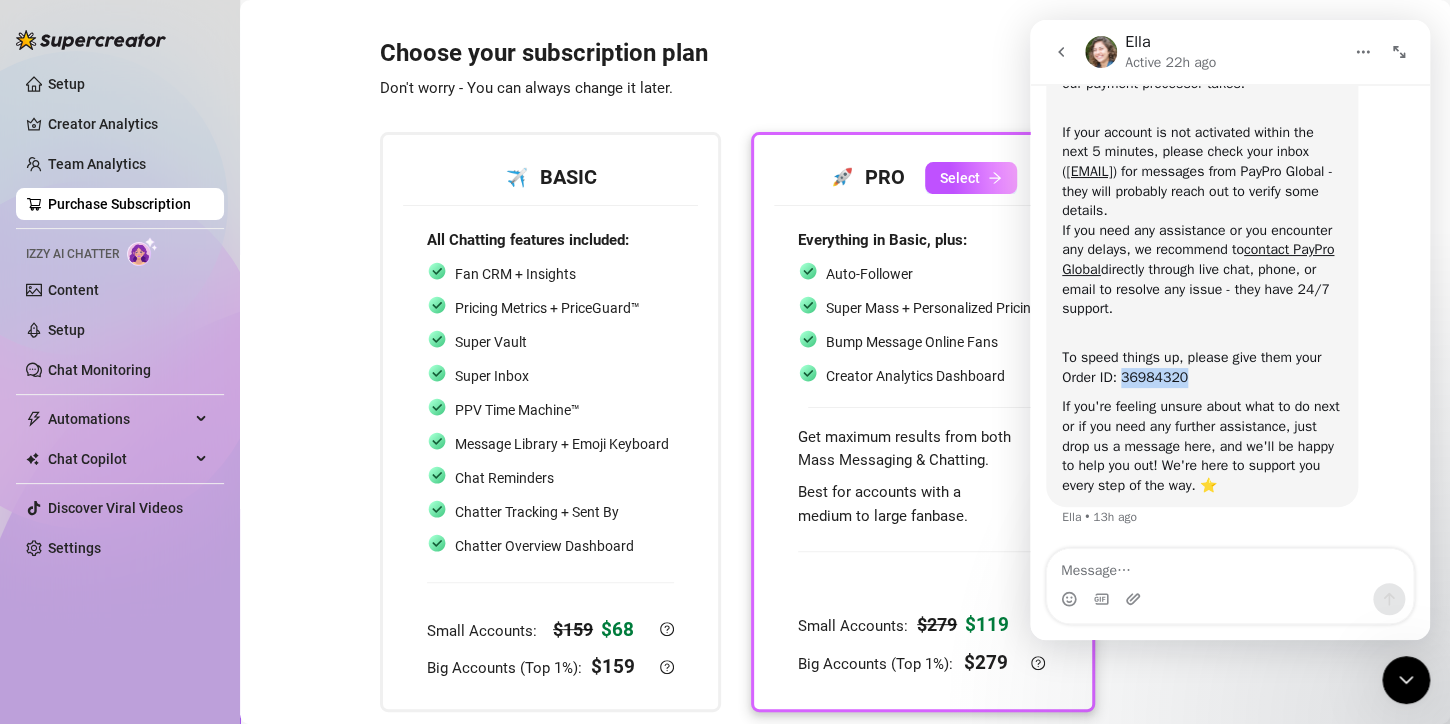click on "To speed things up, please give them your Order ID: 36984320" at bounding box center (1202, 358) 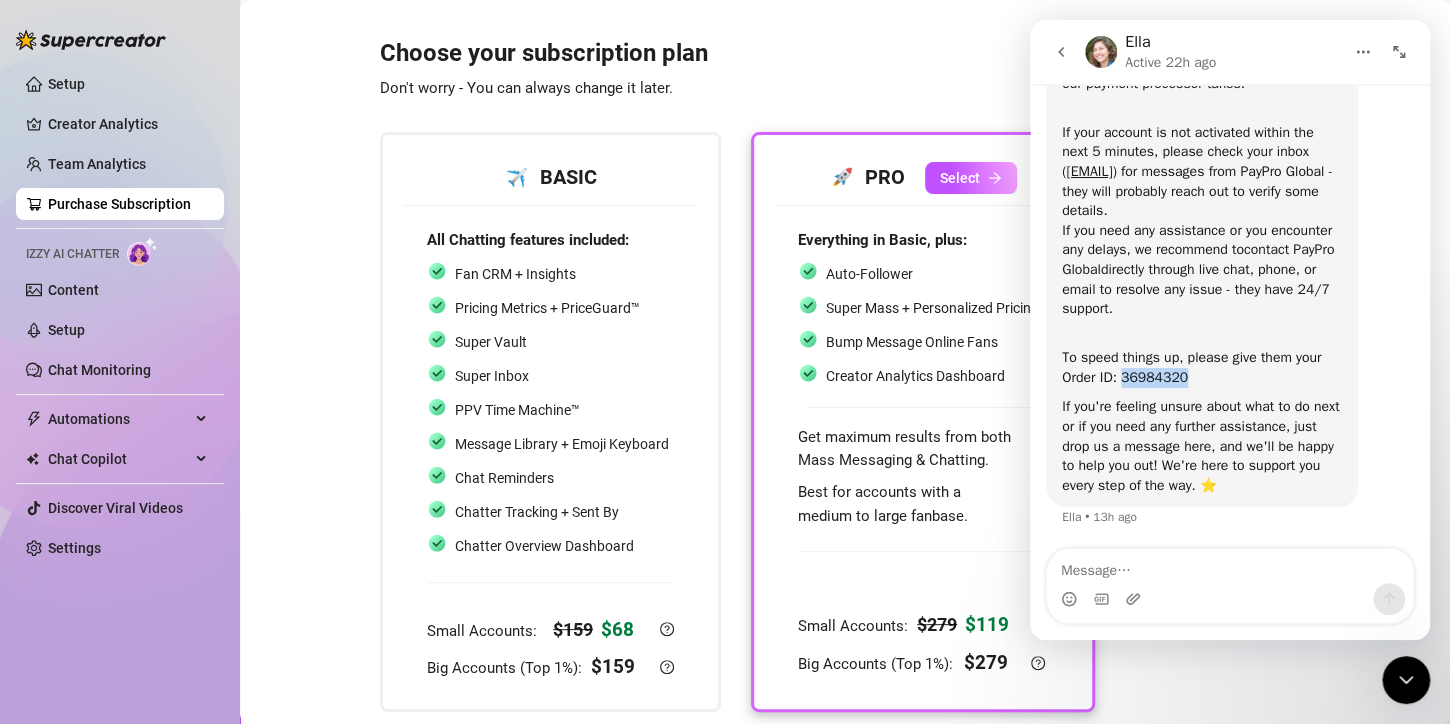 click on "contact PayPro Global" at bounding box center (1198, 259) 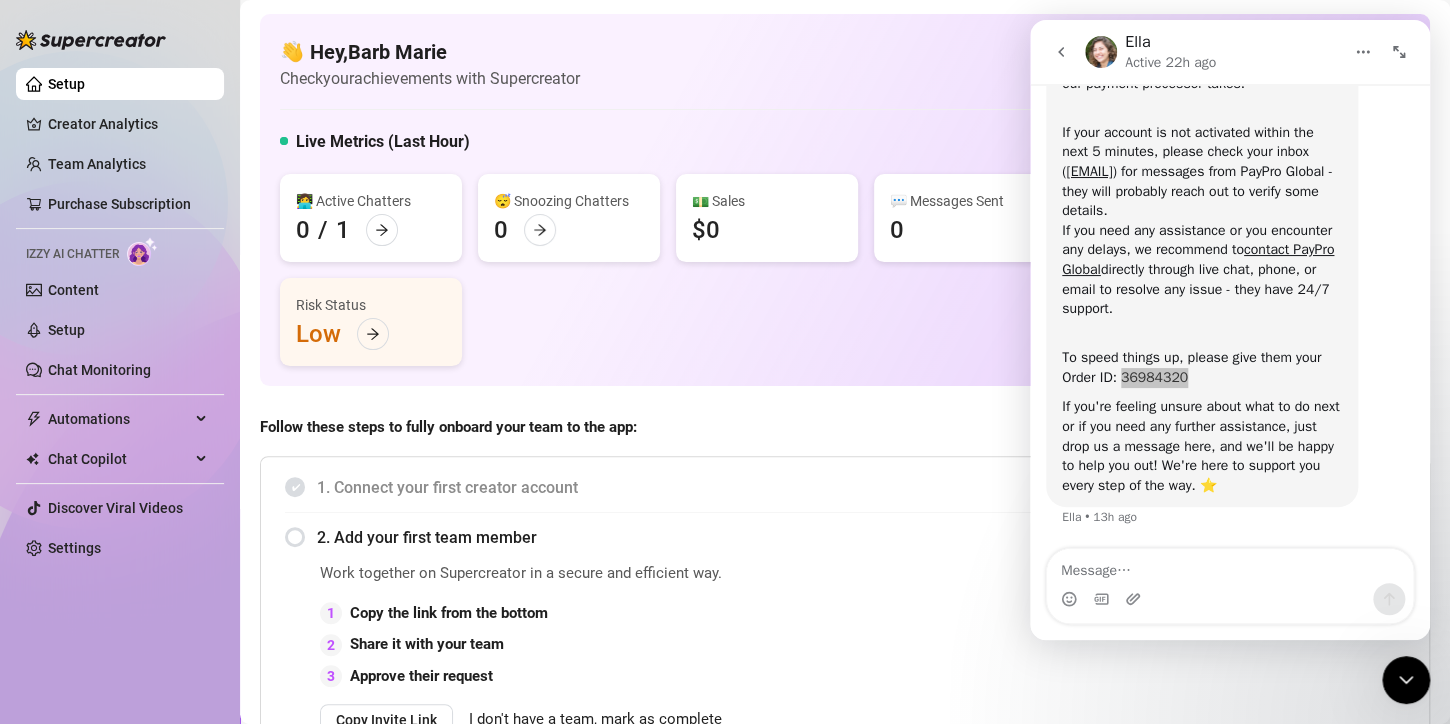 click on "👋 Hey,  [FIRST] [LAST] Check  your  achievements with Supercreator Live Metrics (Last Hour) 👩‍💻 Active Chatters 0 / 1 😴 Snoozing Chatters 0 💵 Sales $0 💬 Messages Sent 0 📪 Unread Messages 0 Risk Status Low" at bounding box center (845, 200) 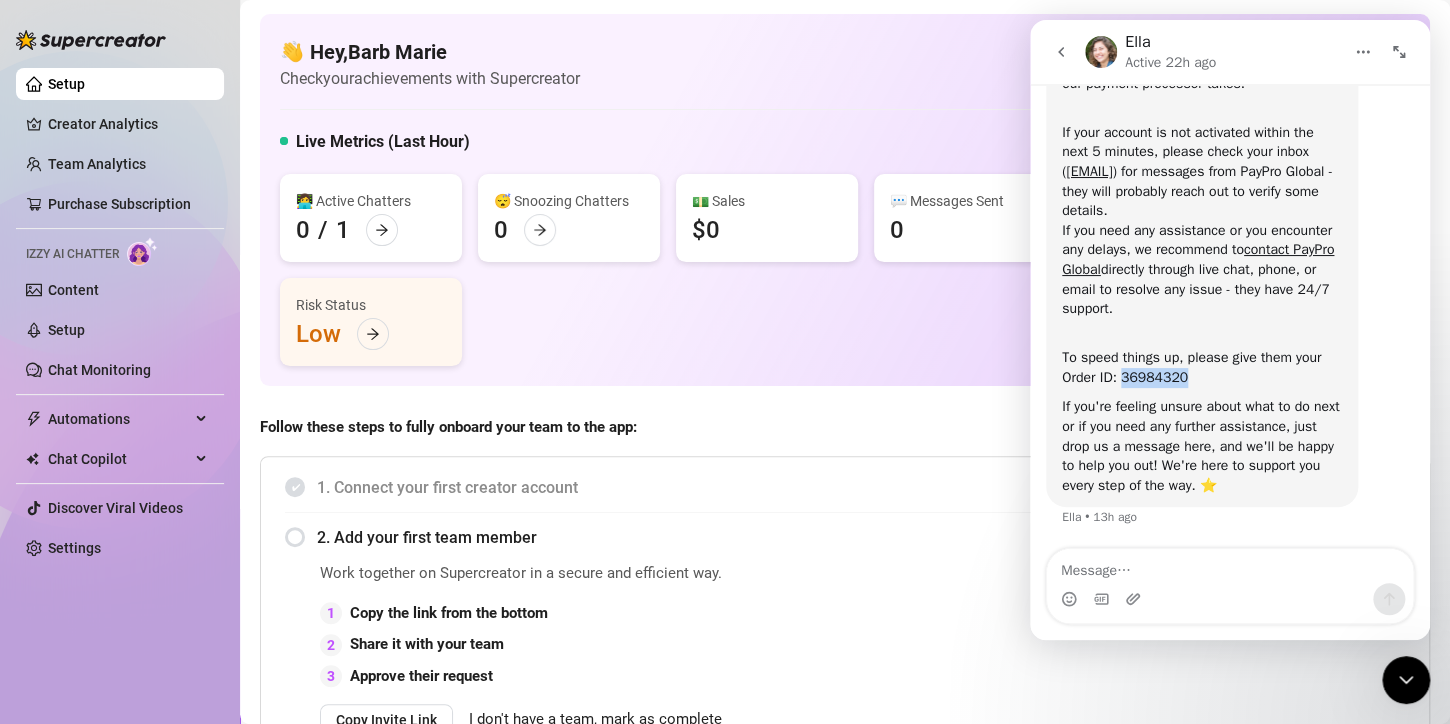 click 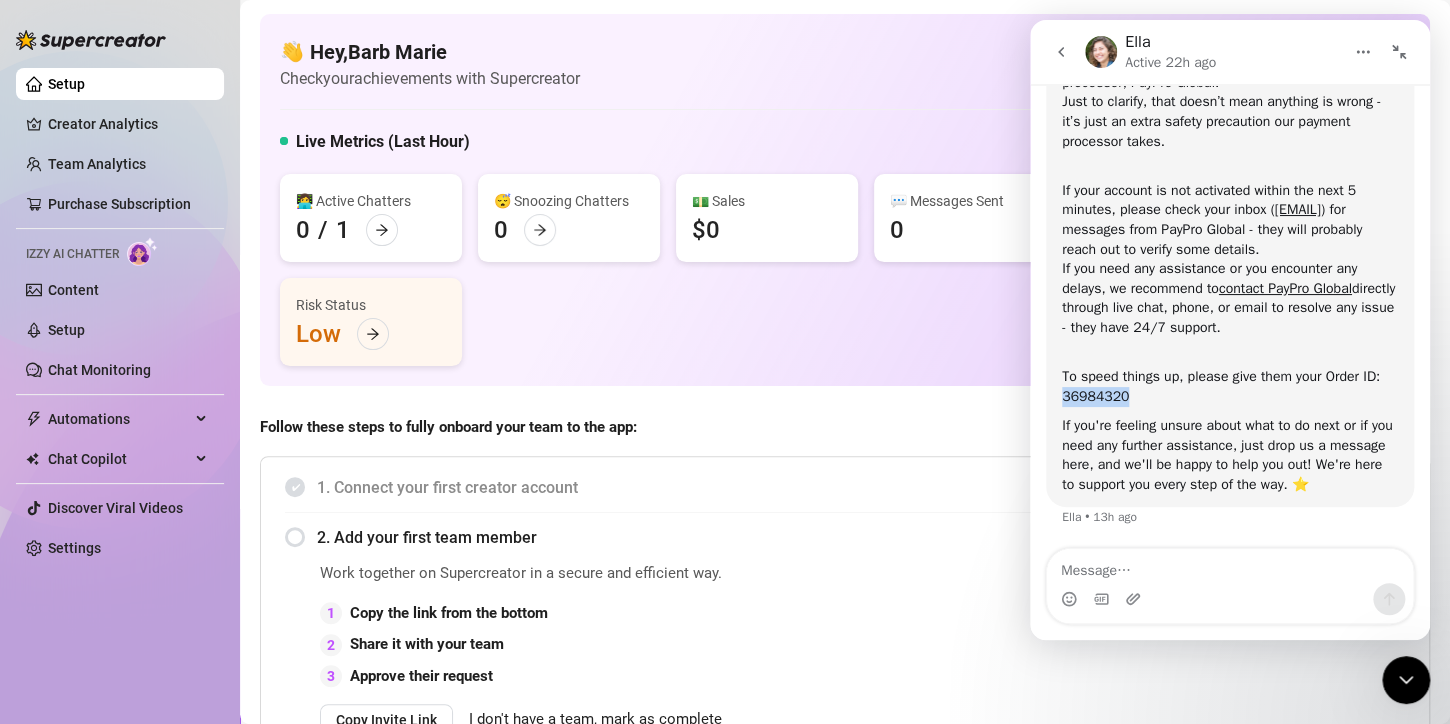 scroll, scrollTop: 99, scrollLeft: 0, axis: vertical 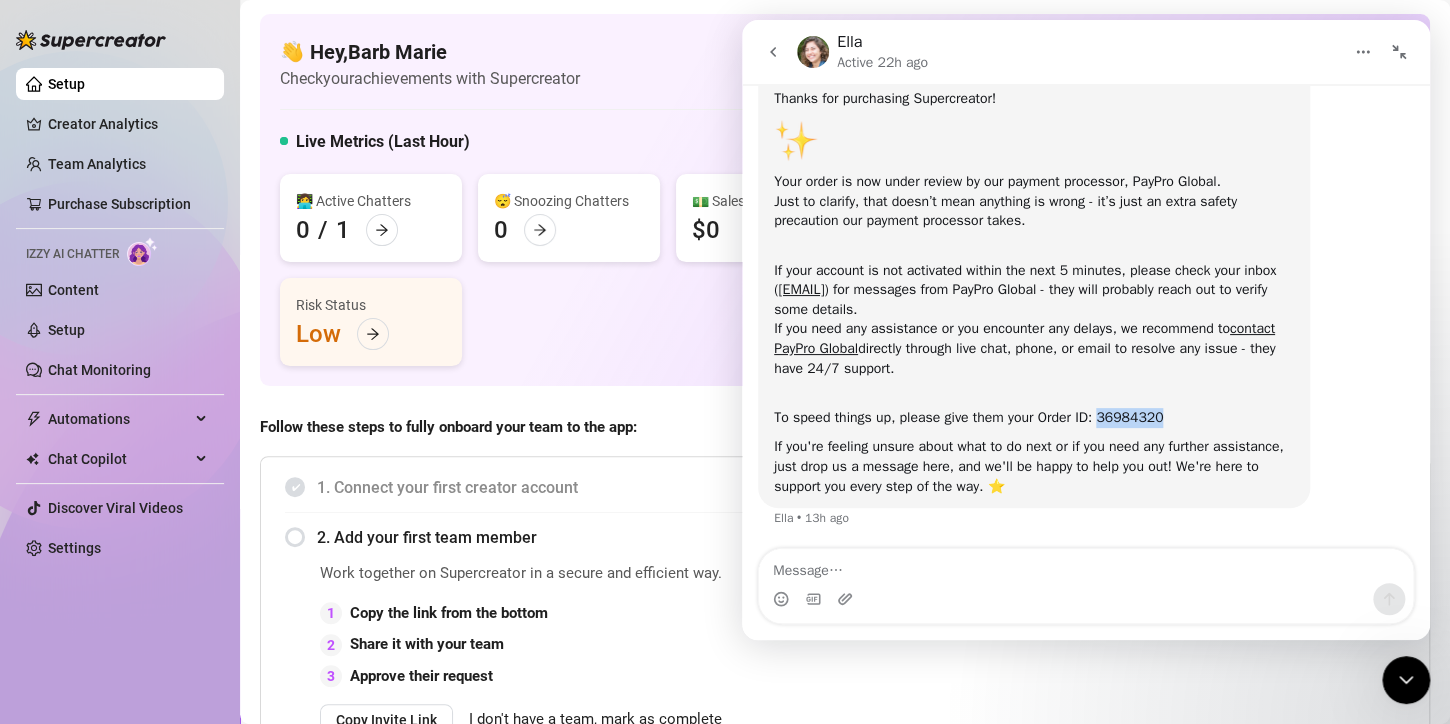 click at bounding box center (1399, 52) 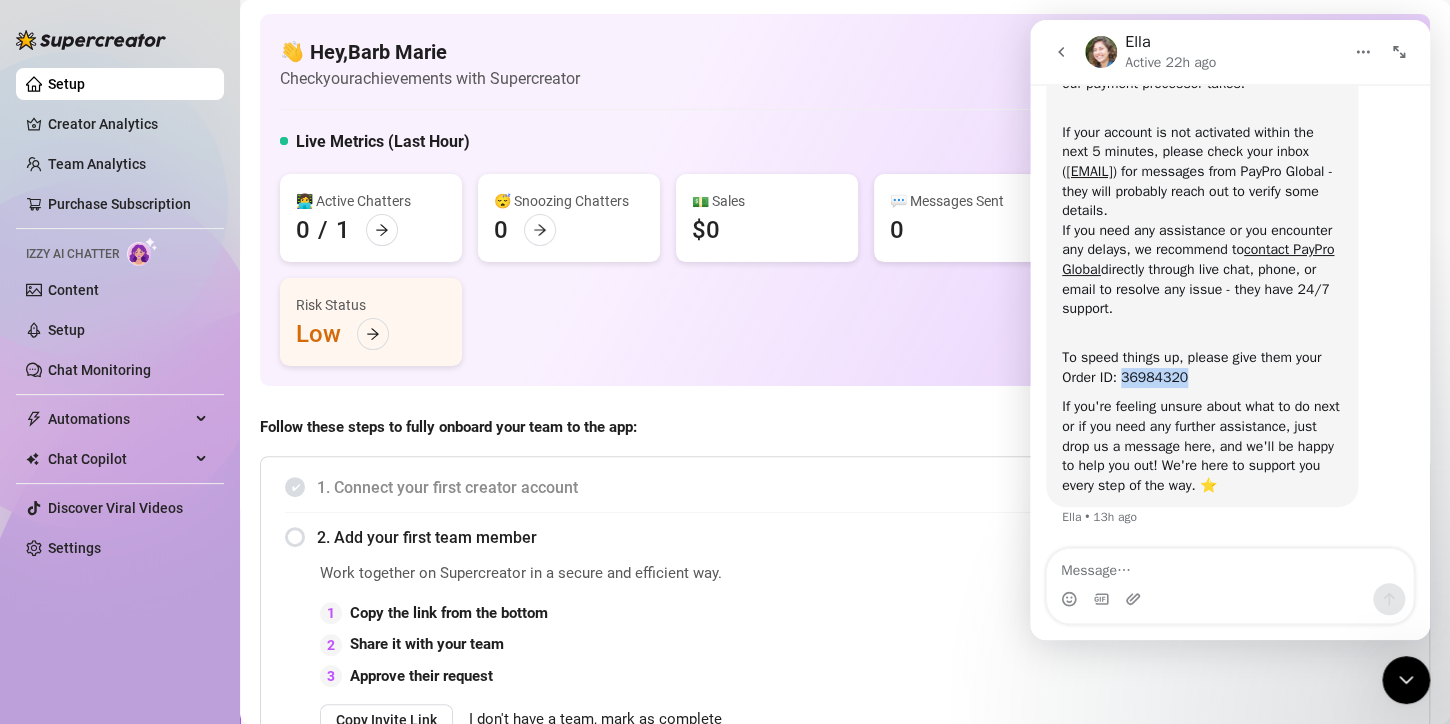click at bounding box center (1363, 52) 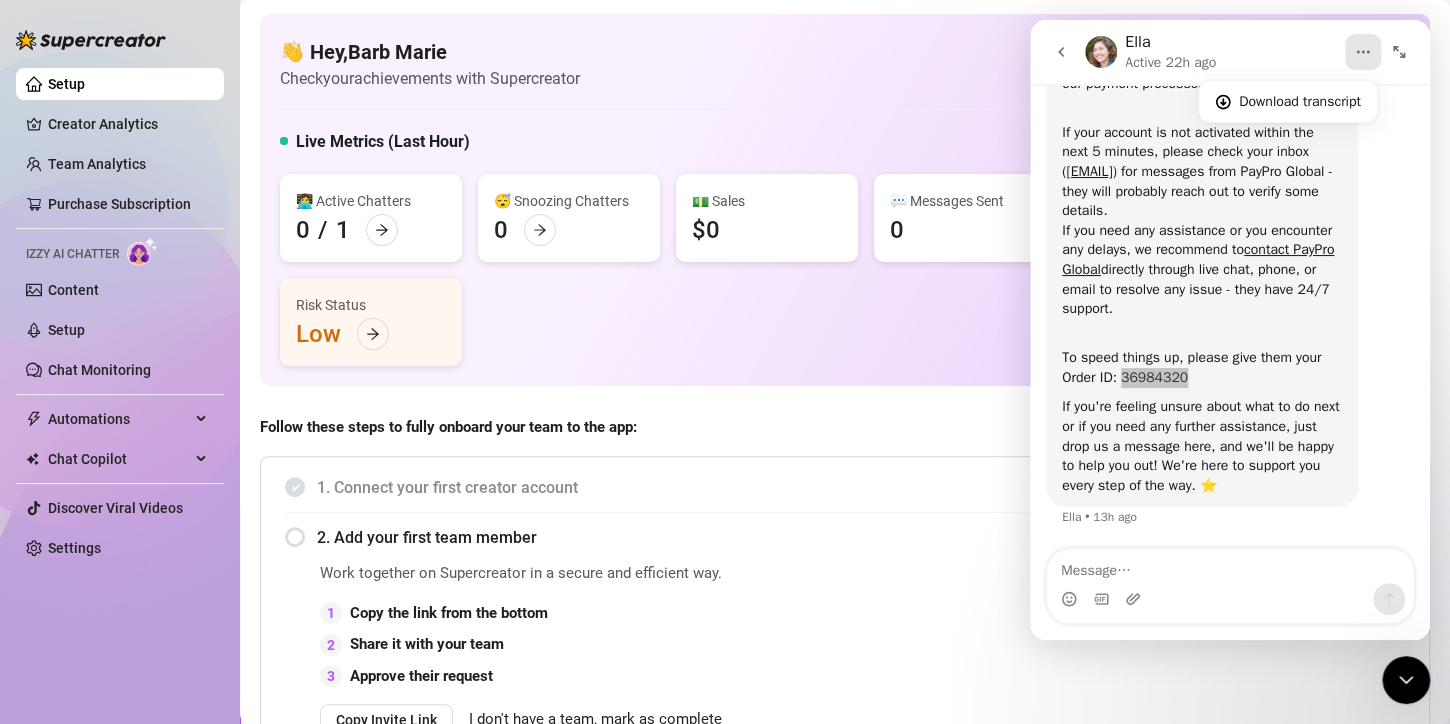 click at bounding box center [1406, 680] 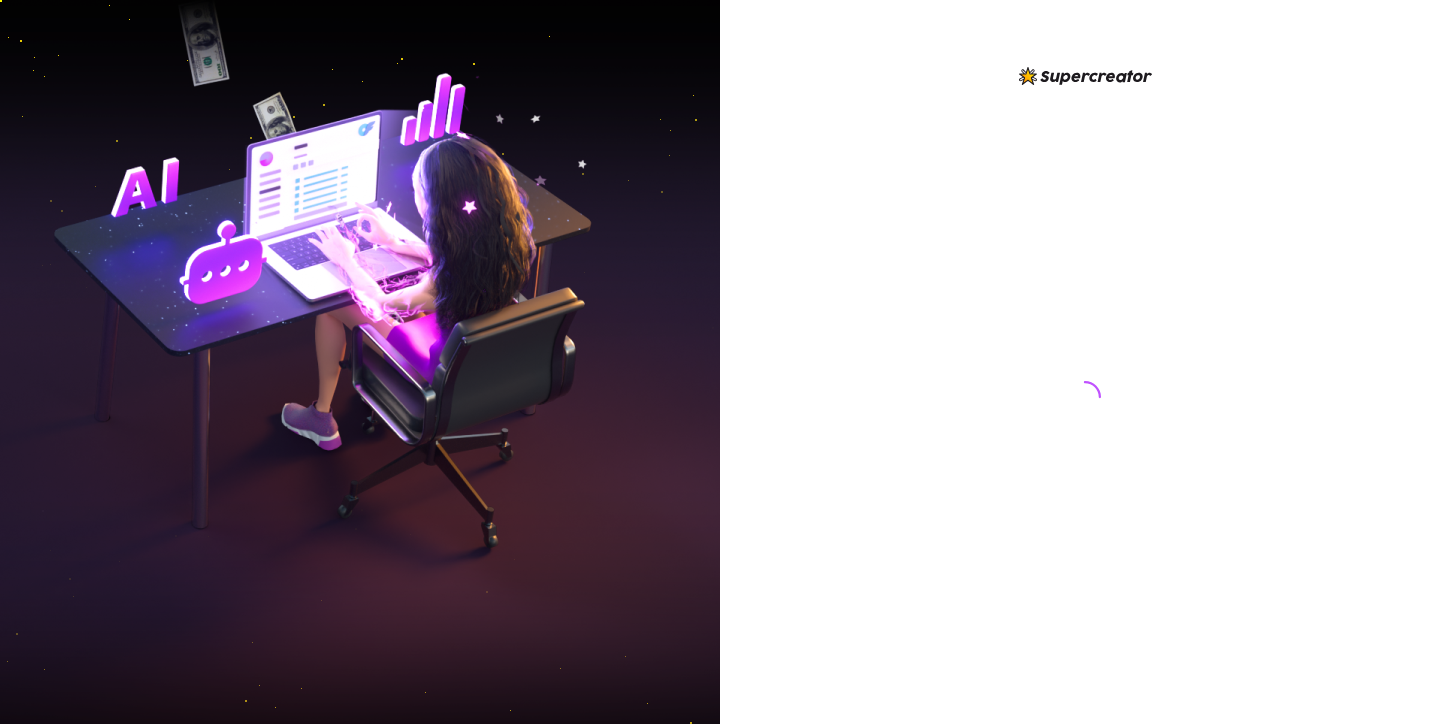 scroll, scrollTop: 0, scrollLeft: 0, axis: both 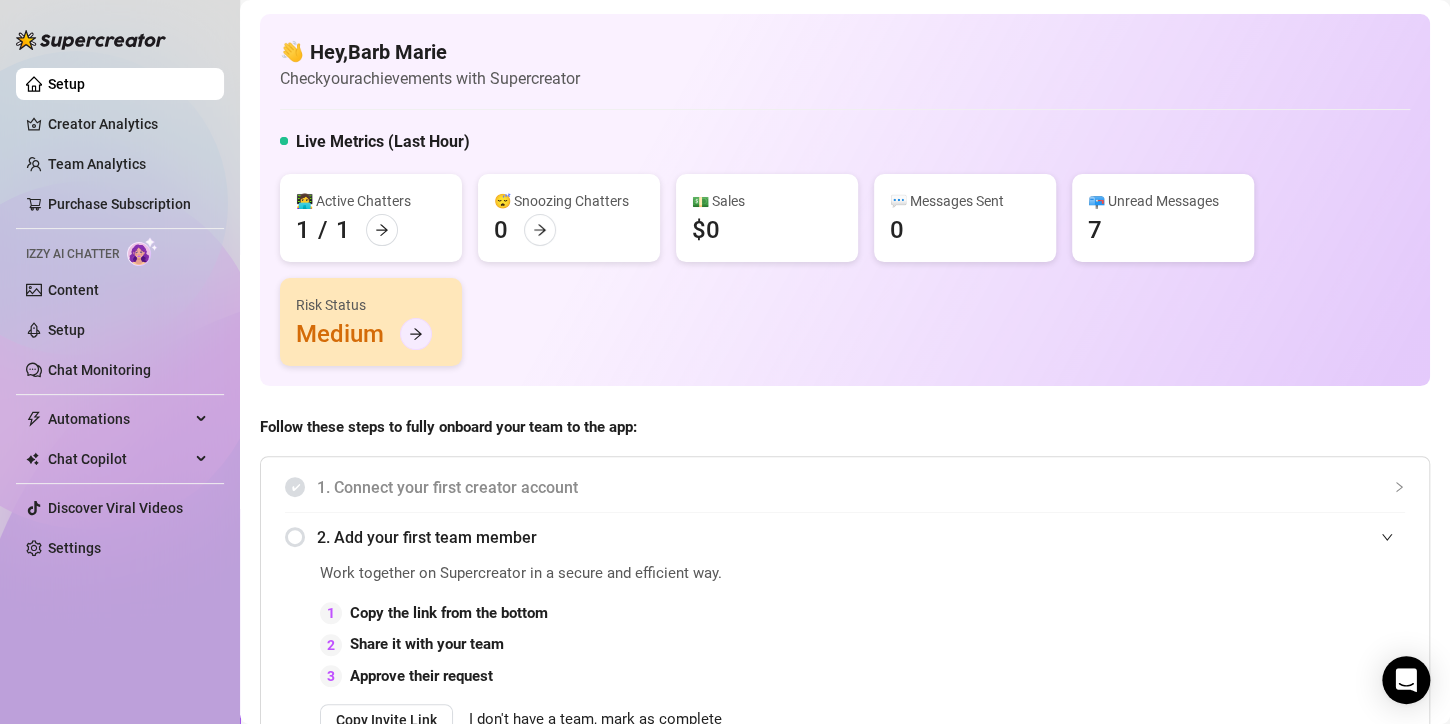 click at bounding box center (416, 334) 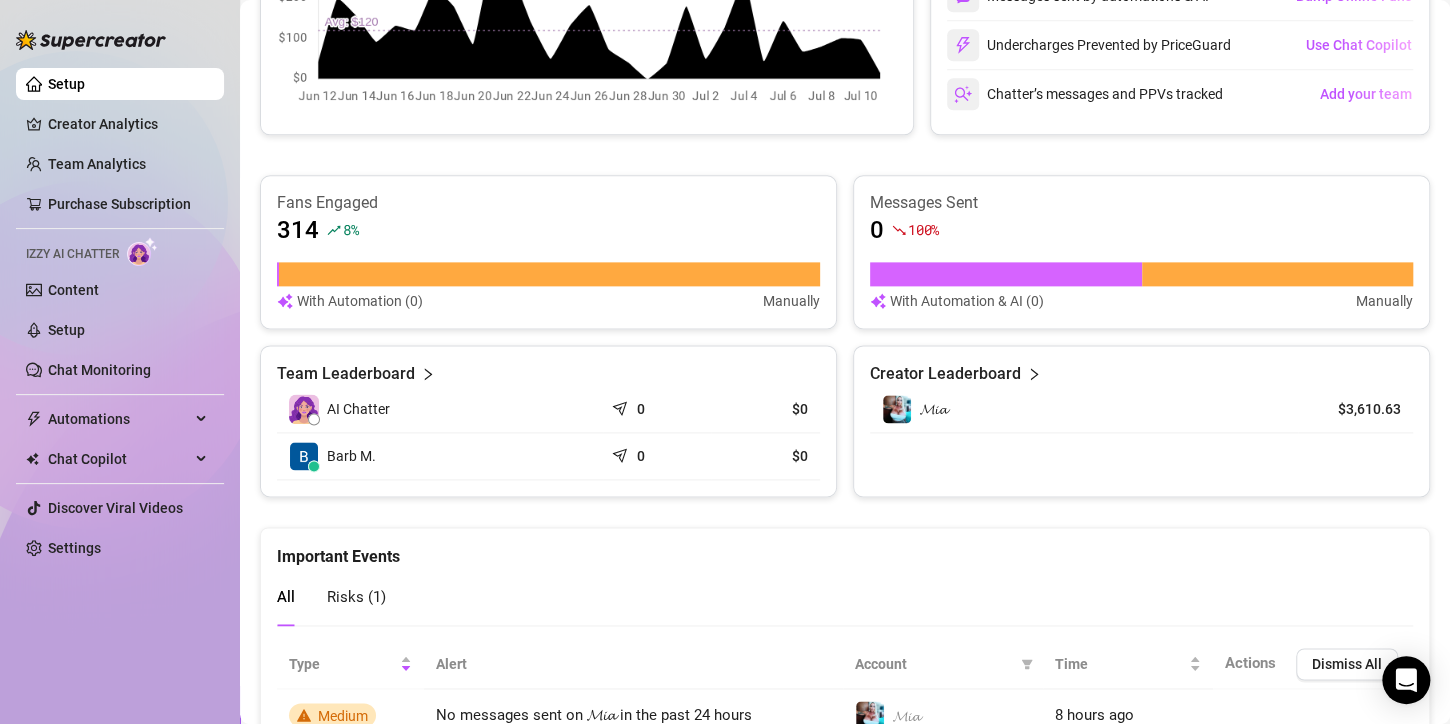 scroll, scrollTop: 1184, scrollLeft: 0, axis: vertical 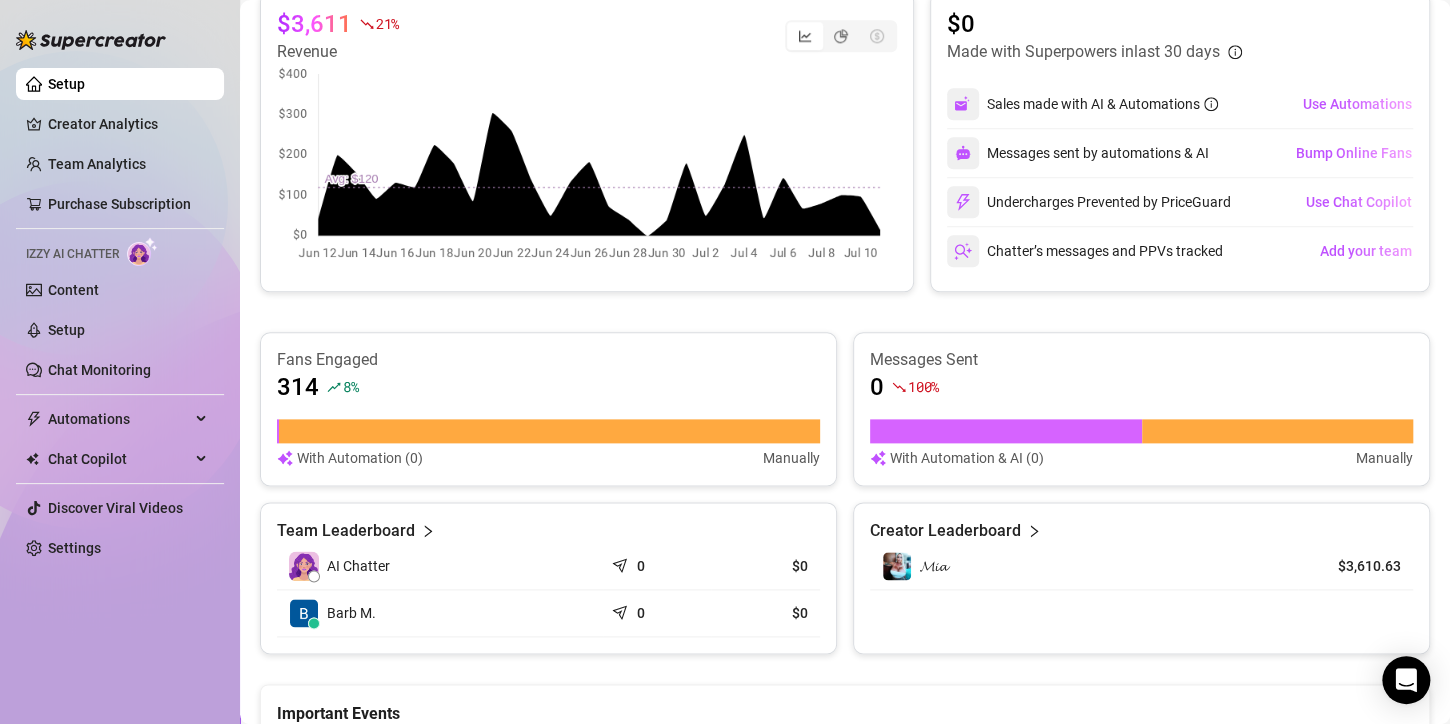 click on "👋 Hey,  Barb Marie Check  your  achievements with Supercreator Live Metrics (Last Hour) 👩‍💻 Active Chatters 1 / 1 😴 Snoozing Chatters 0 💵 Sales $0 💬 Messages Sent 0 📪 Unread Messages 7 Risk Status Medium Follow these steps to fully onboard your team to the app: 1. Connect your first creator account 2. Add your first team member Work together on Supercreator in a secure and efficient way. 1 Copy the link from the bottom 2 Share it with your team 3 Approve their request Copy Invite Link I don't have a team, mark as complete Overview Last 30 days $3,611 21 % Revenue $0 Made with Superpowers in  last 30 days Sales made with AI & Automations Use Automations Messages sent by automations & AI Bump Online Fans Undercharges Prevented by PriceGuard Use Chat Copilot Chatter’s messages and PPVs tracked Add your team Fans Engaged 314 8 % With Automation   (0) Manually Messages Sent 0 100 % With Automation & AI   (0) Manually Team Leaderboard AI Chatter 0 $0 Barb M. 0 $0 Creator Leaderboard All 1 )" at bounding box center [845, 20] 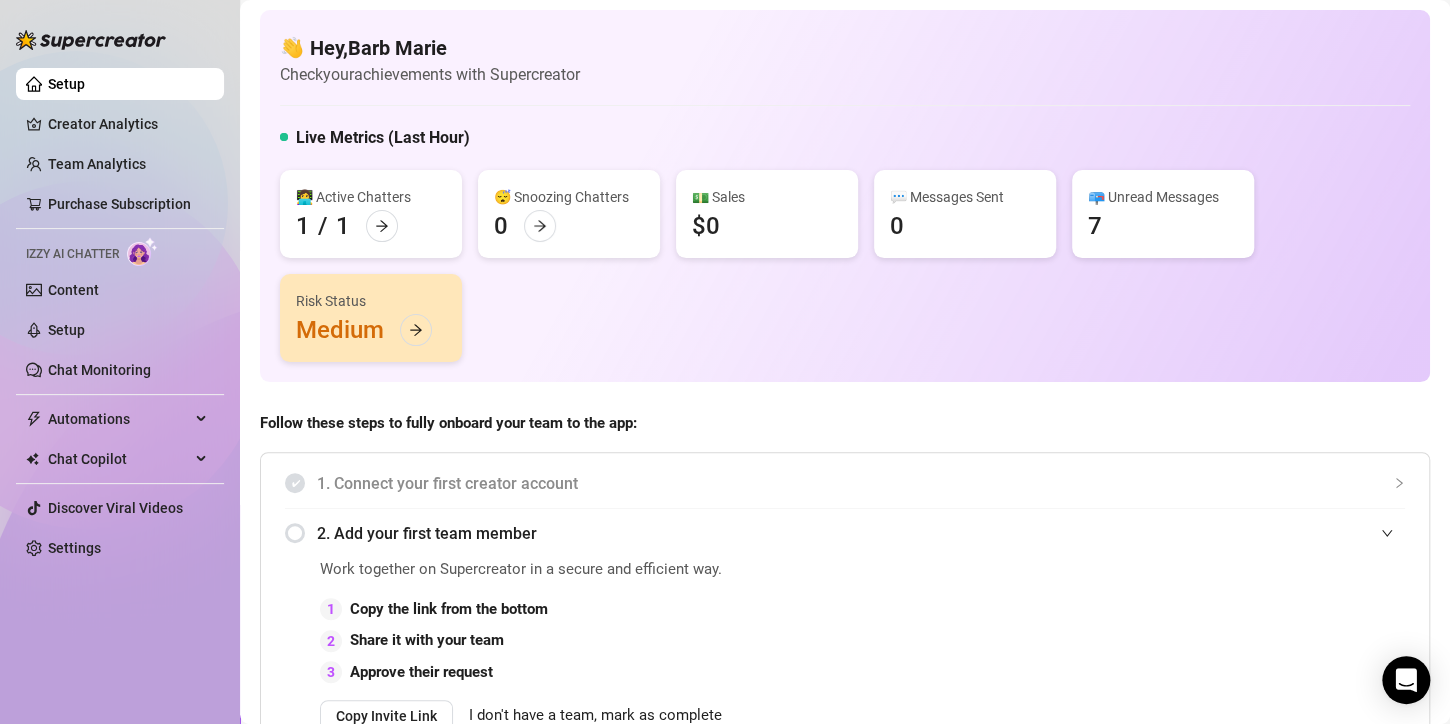 scroll, scrollTop: 0, scrollLeft: 0, axis: both 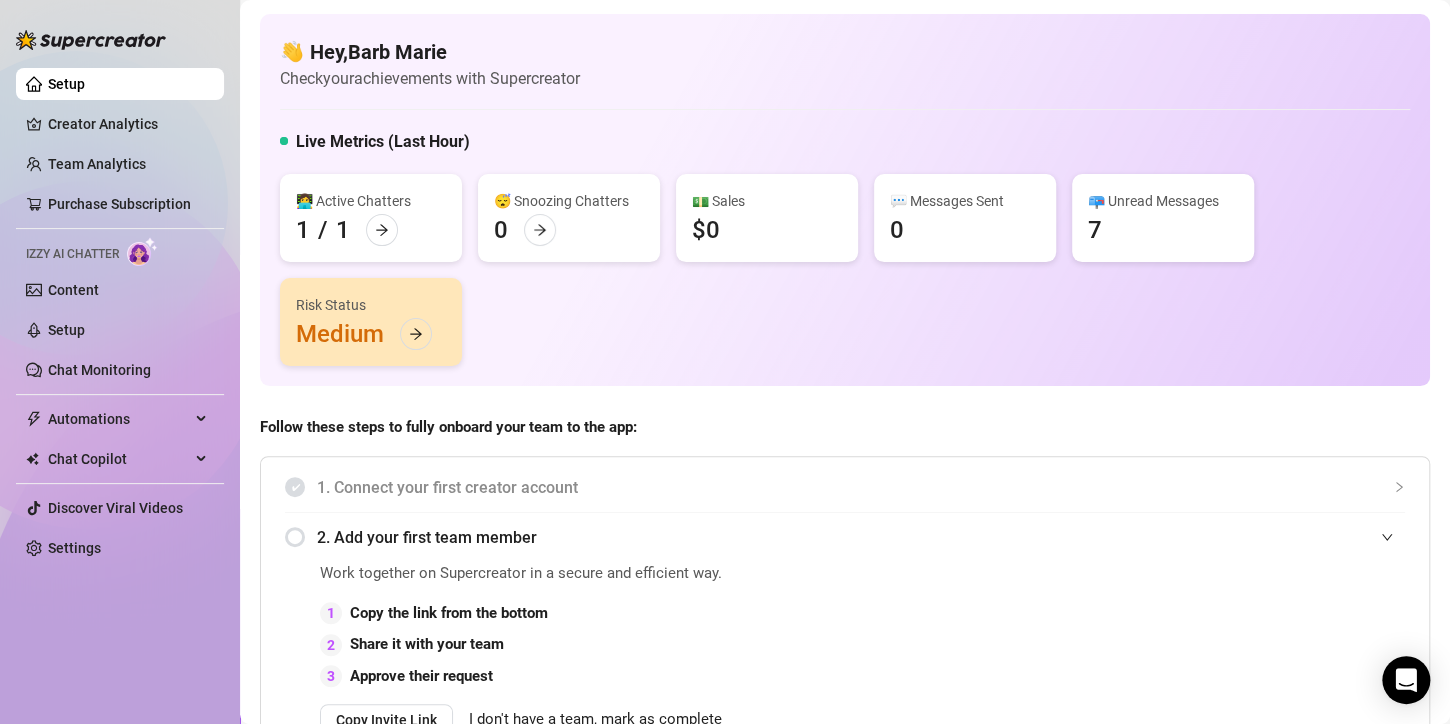click on "📪 Unread Messages" at bounding box center [1163, 201] 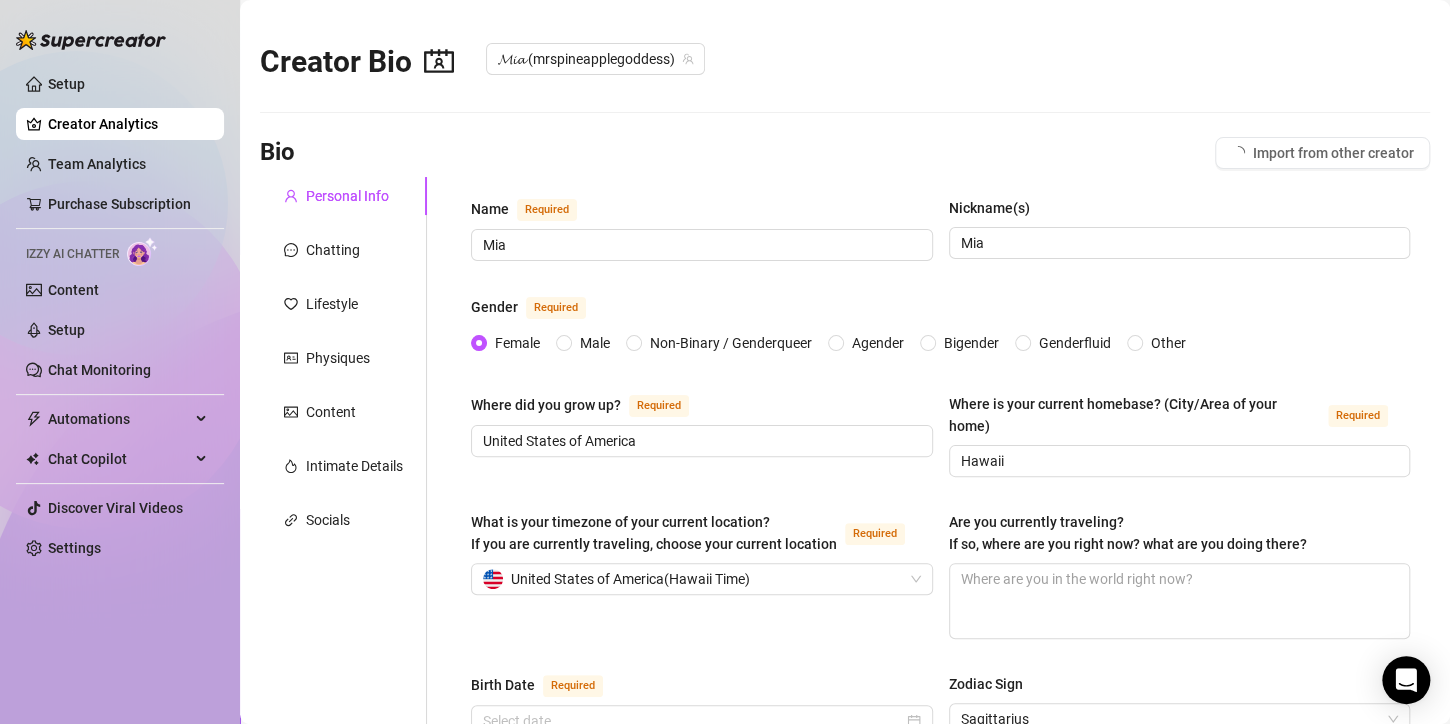 type 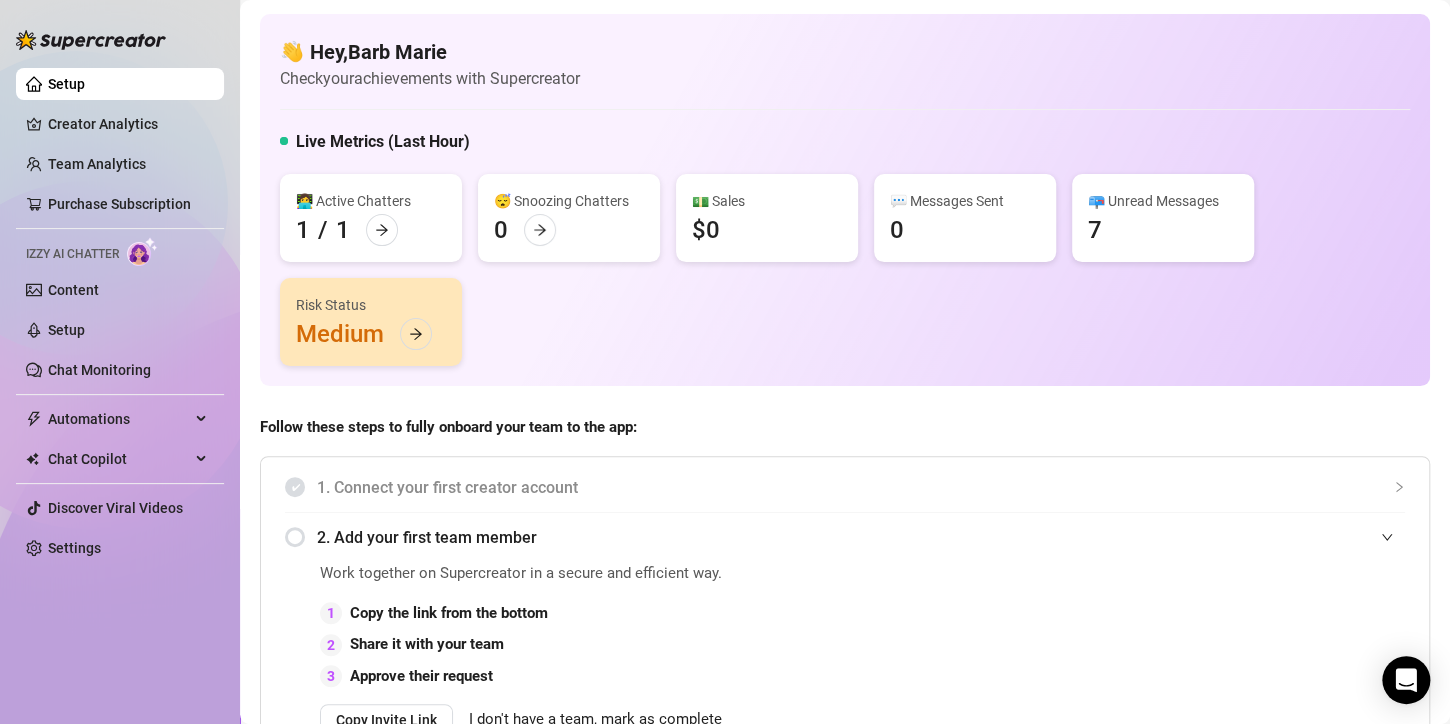scroll, scrollTop: 29, scrollLeft: 0, axis: vertical 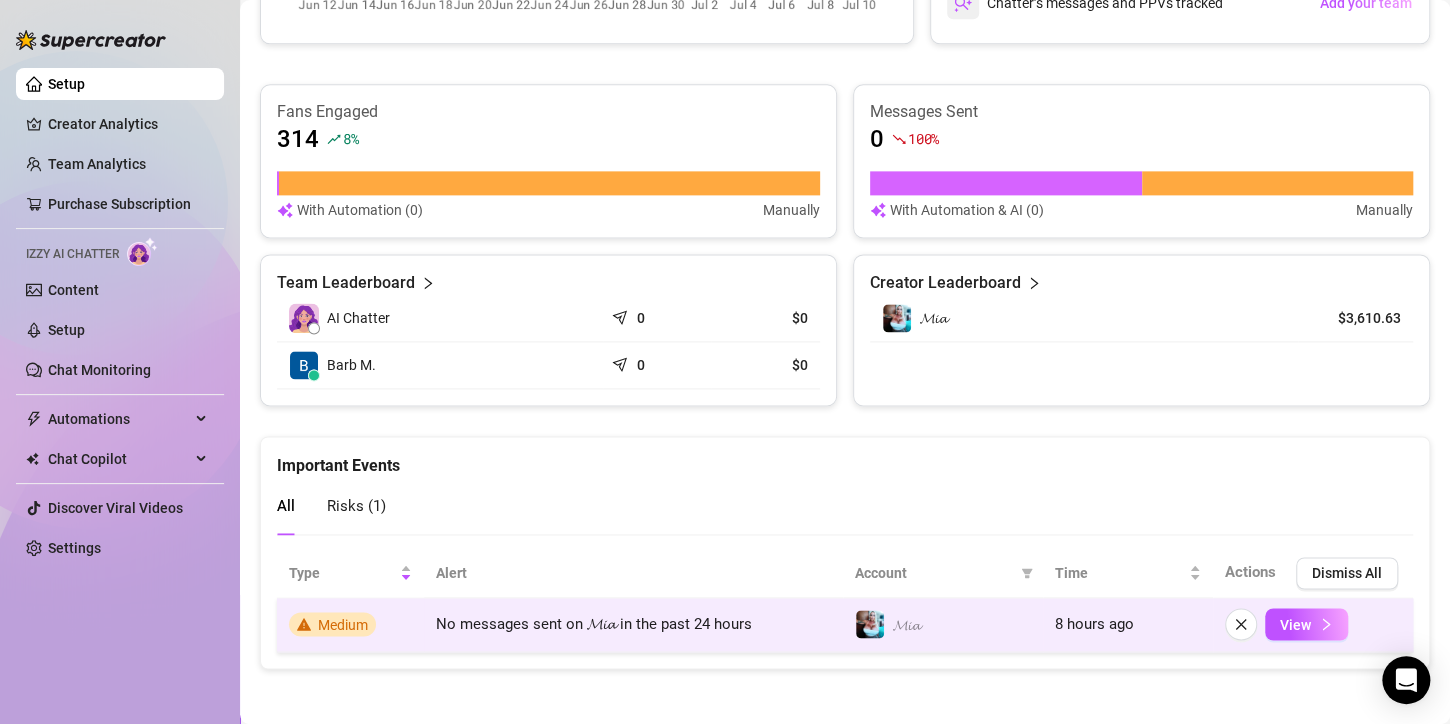 click on "Medium" at bounding box center [343, 624] 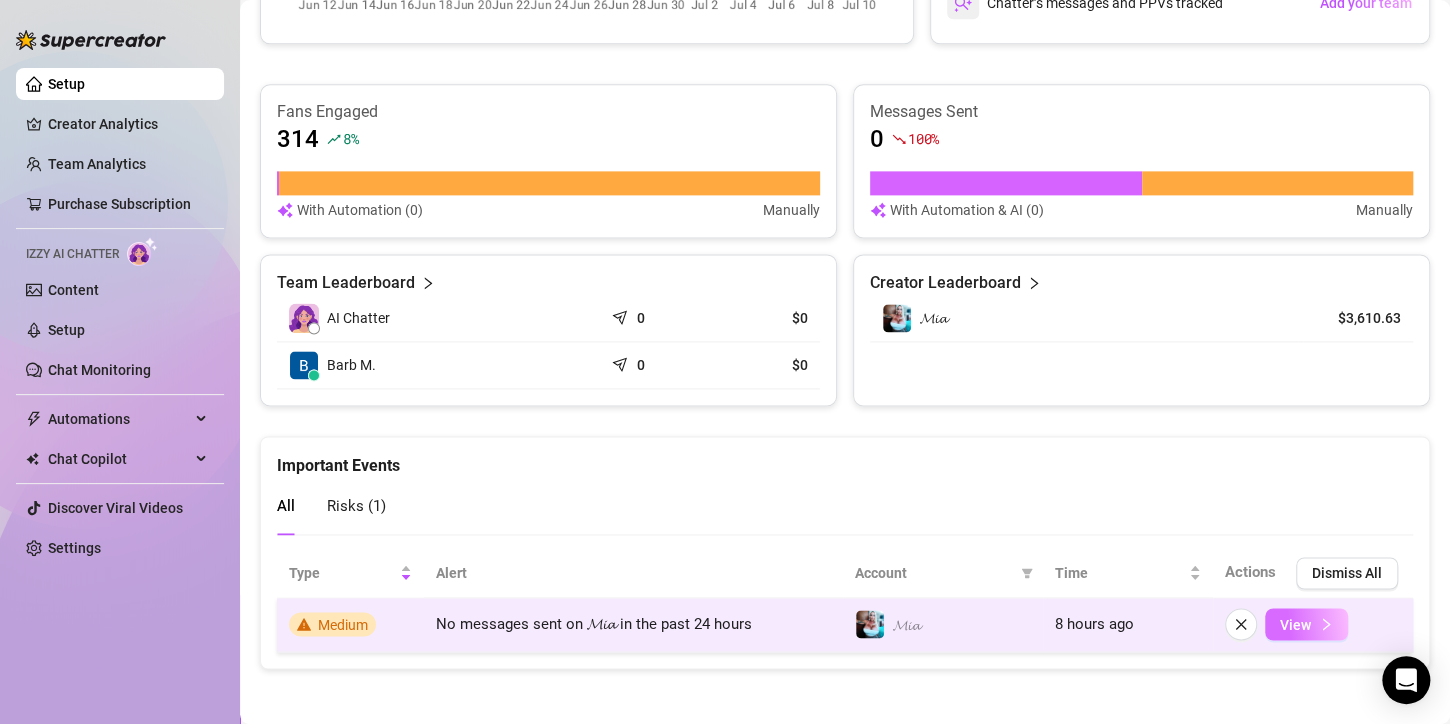 click on "View" at bounding box center (1295, 624) 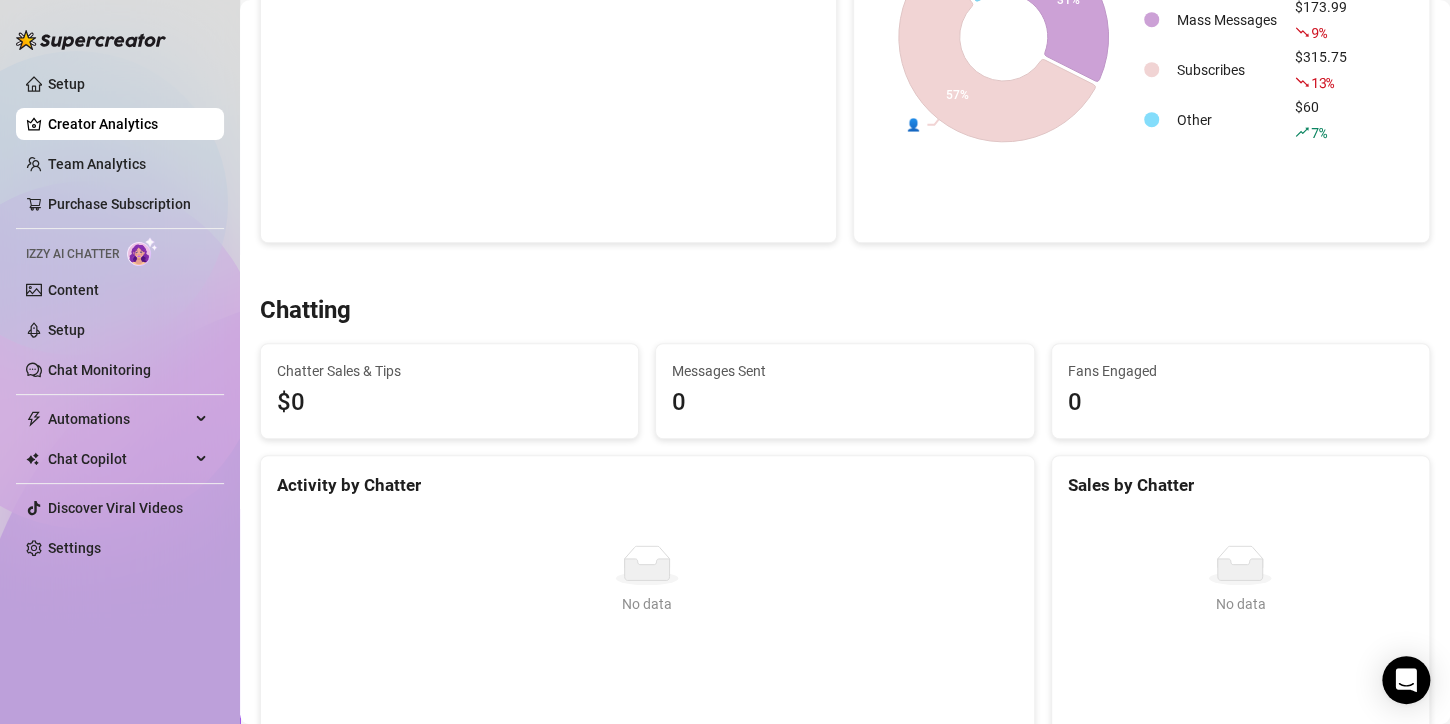 scroll, scrollTop: 0, scrollLeft: 0, axis: both 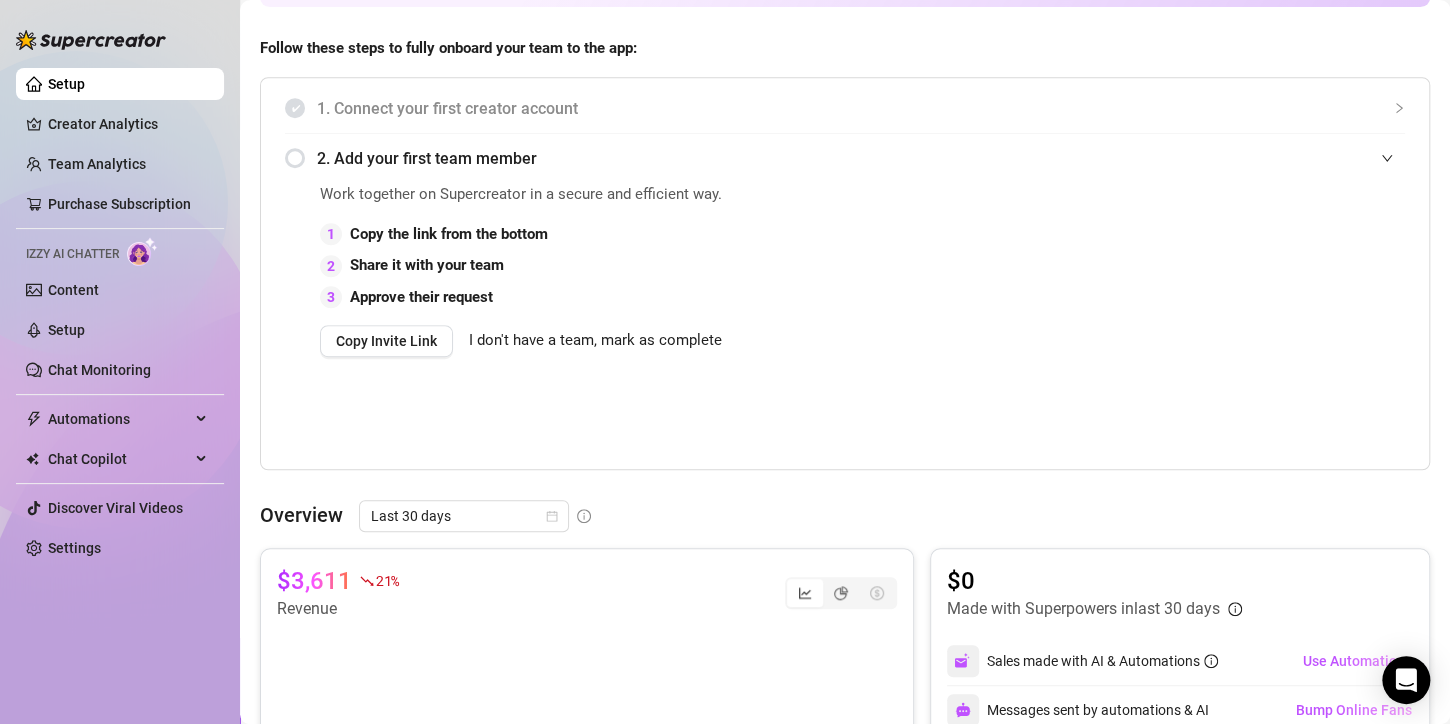 click at bounding box center (1393, 158) 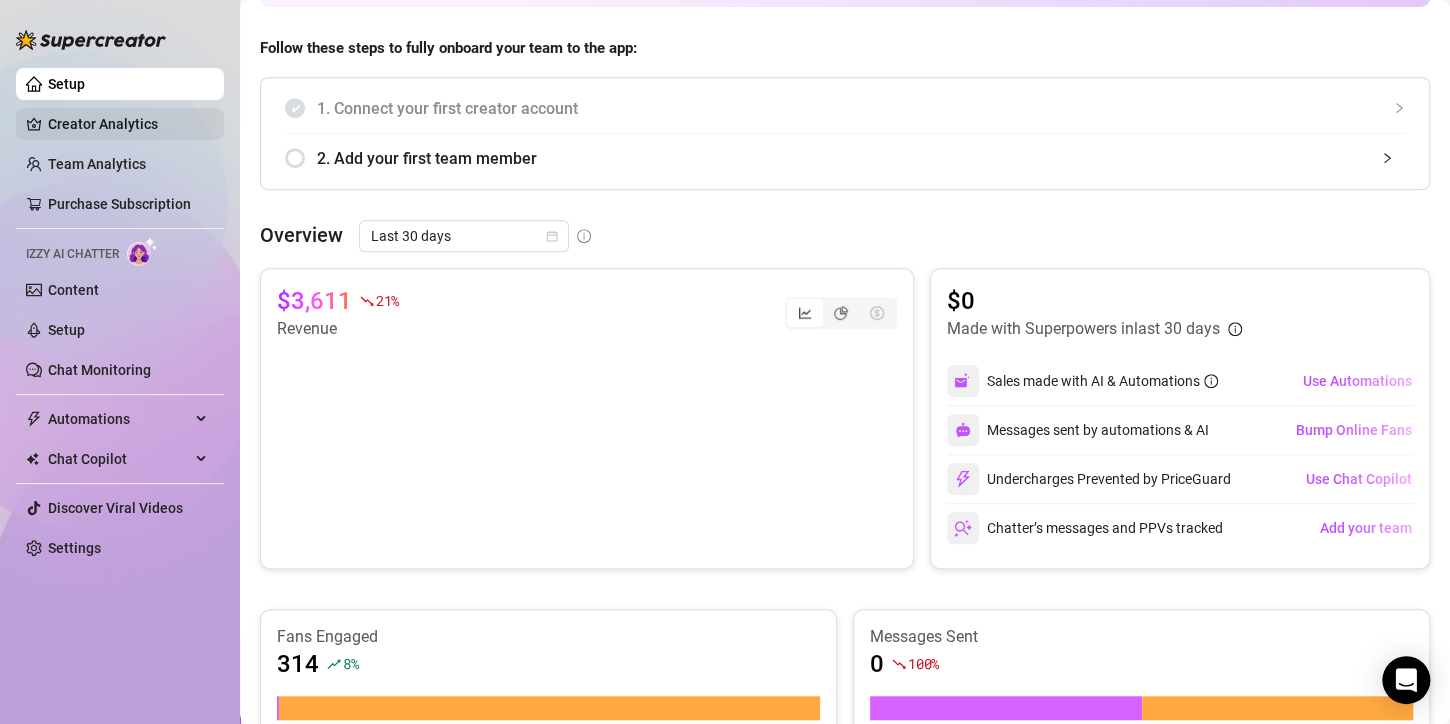 click on "Creator Analytics" at bounding box center [128, 124] 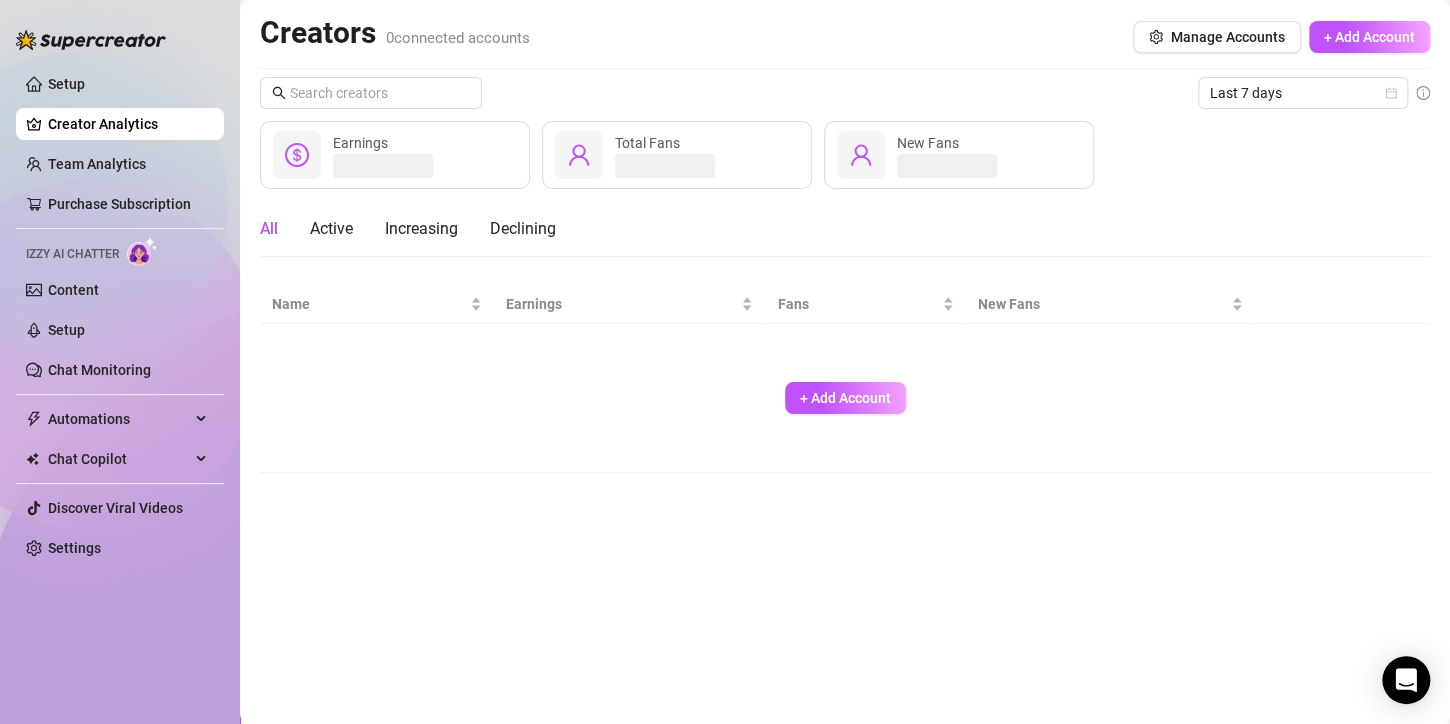 scroll, scrollTop: 0, scrollLeft: 0, axis: both 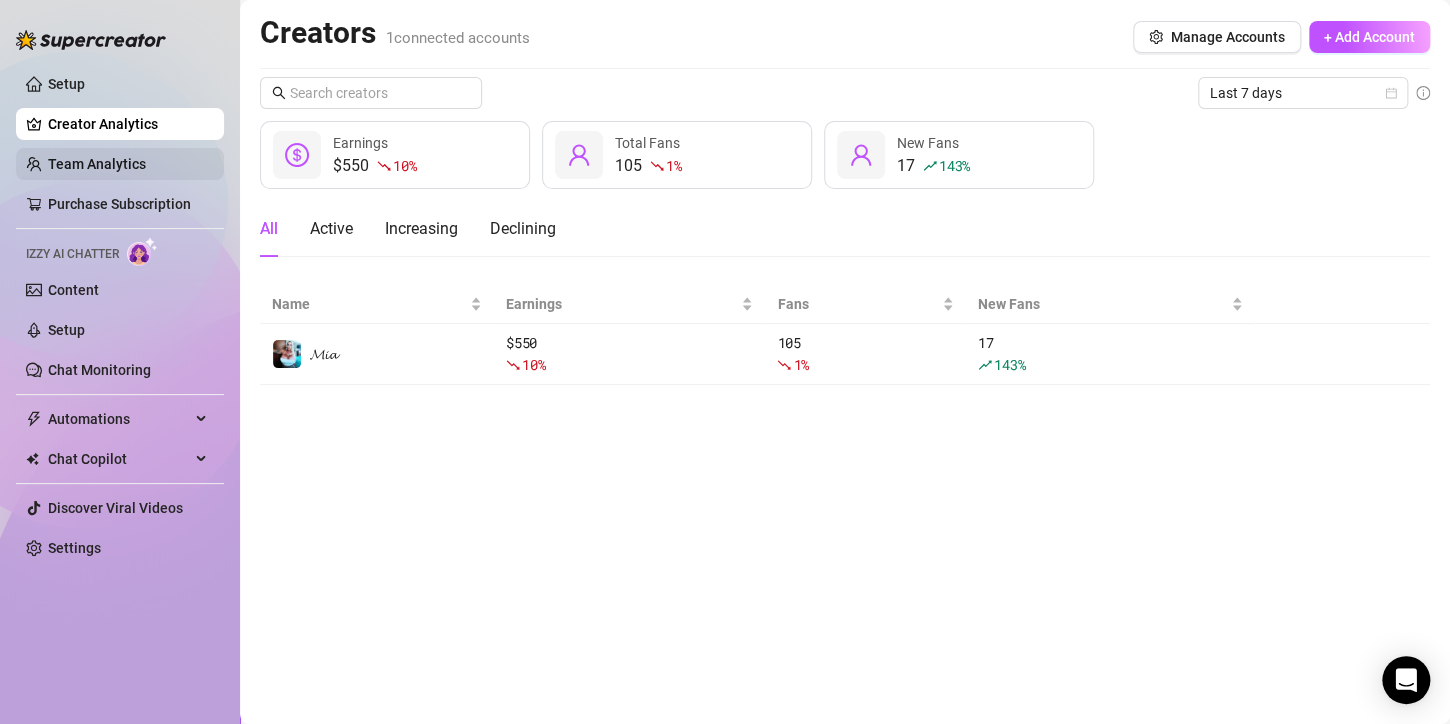 click on "Team Analytics" at bounding box center [97, 164] 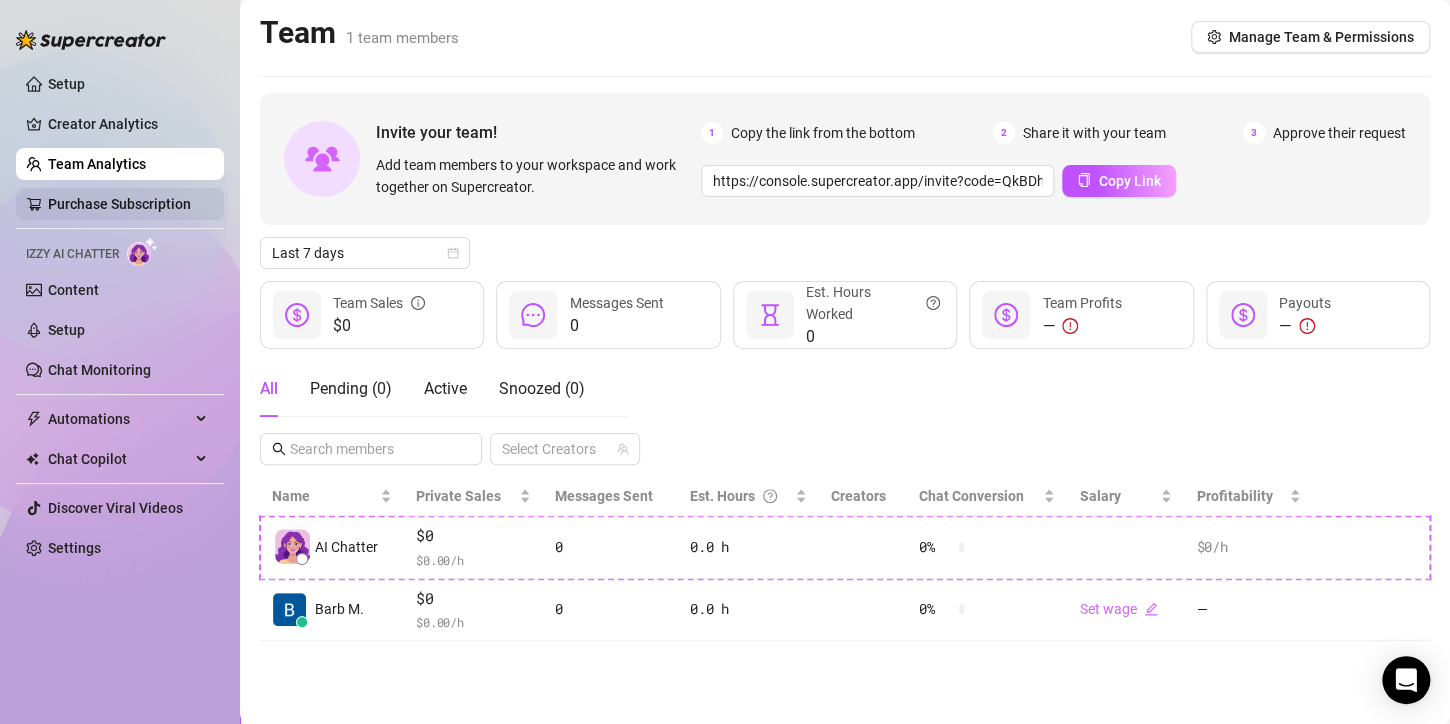 click on "Purchase Subscription" at bounding box center [119, 204] 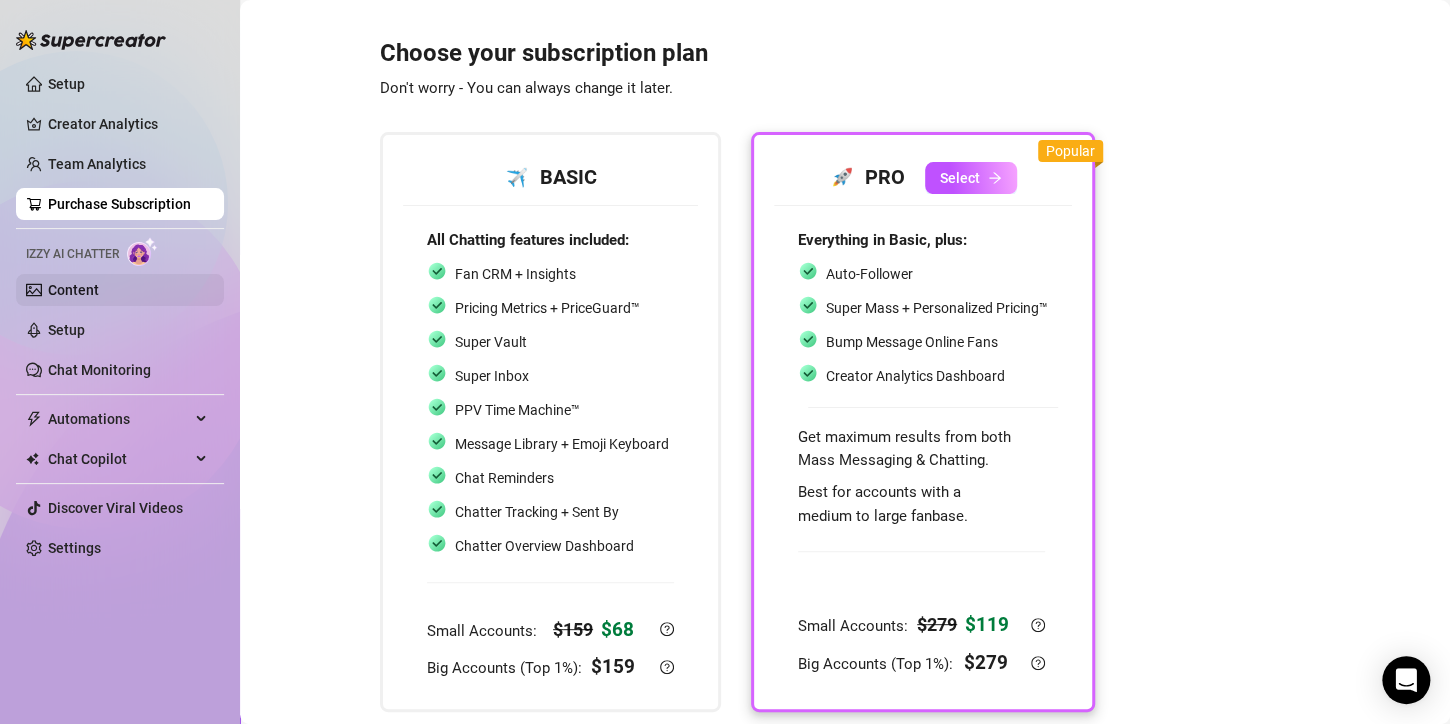 click on "Content" at bounding box center (73, 290) 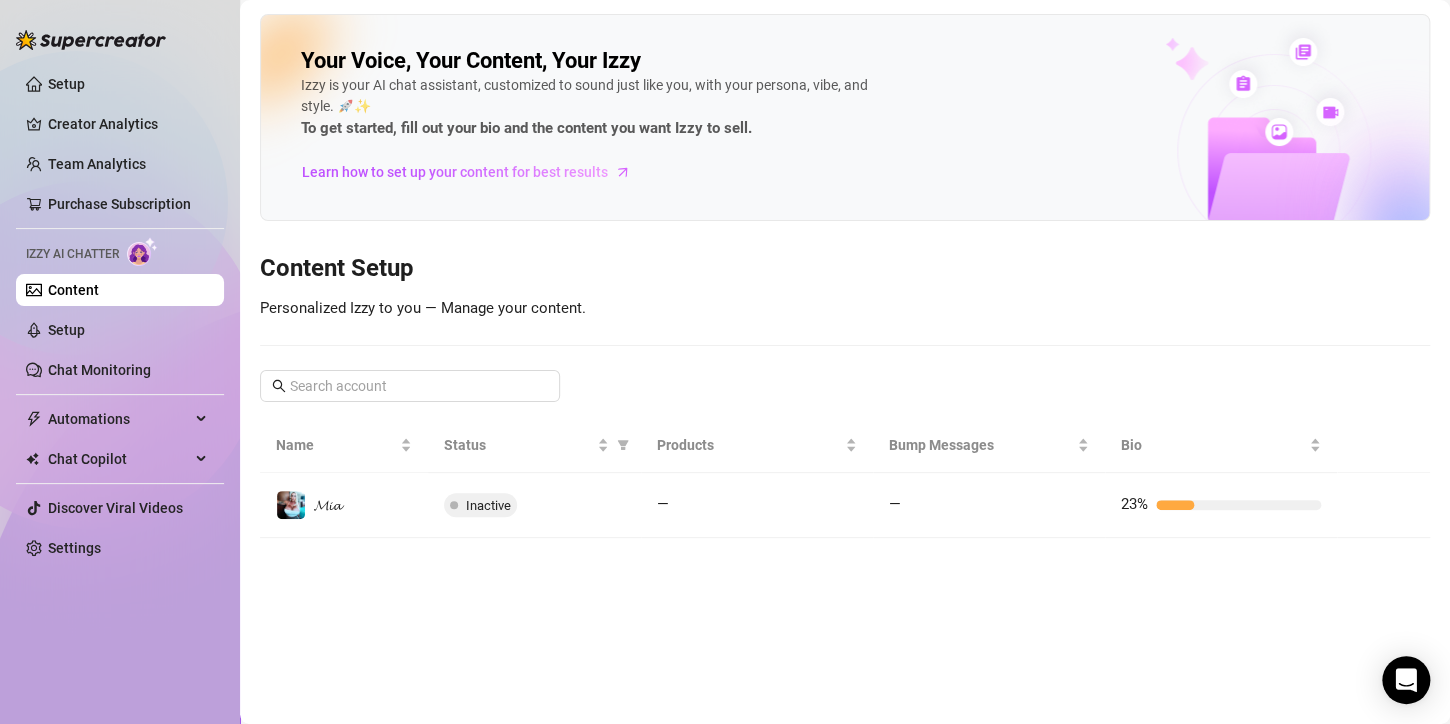 click on "Setup Creator Analytics   Team Analytics Purchase Subscription Izzy AI Chatter Content Setup Chat Monitoring Automations Chat Copilot Discover Viral Videos Settings" at bounding box center (120, 316) 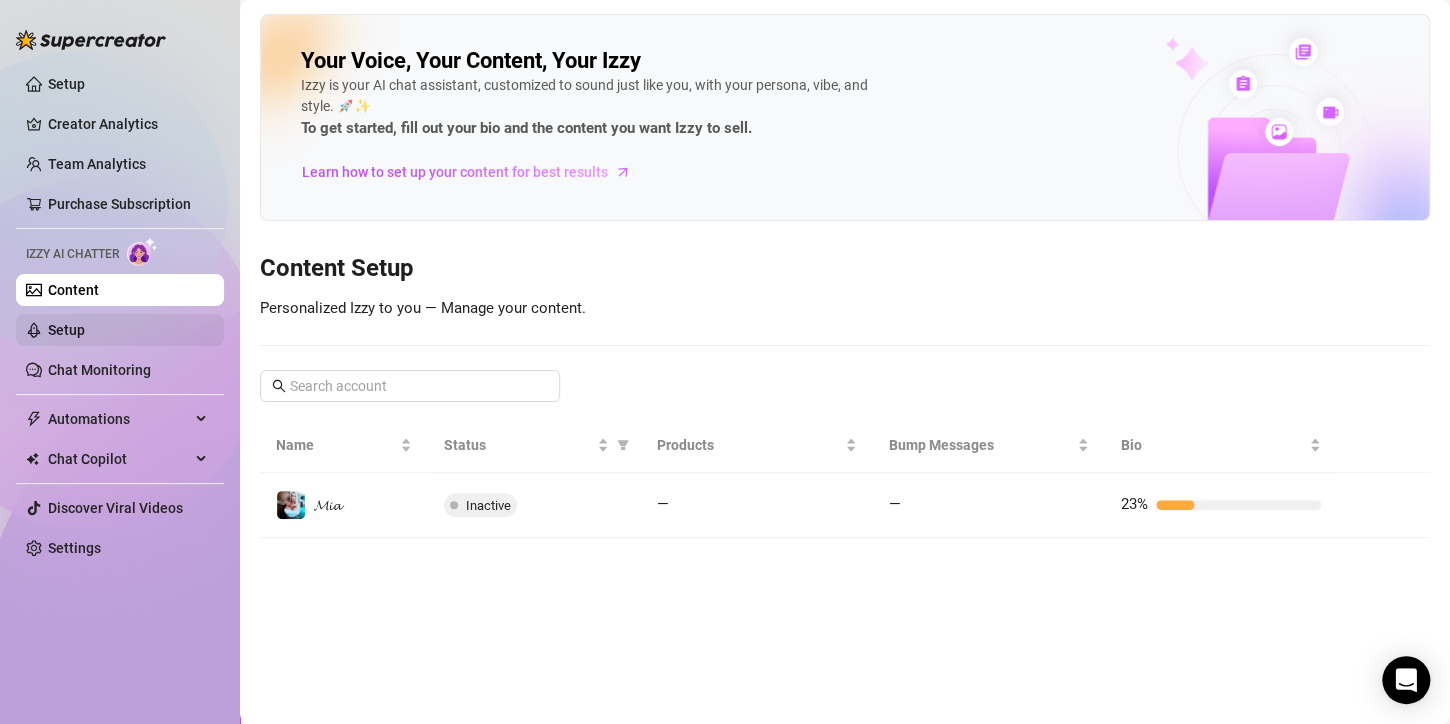 click on "Setup" at bounding box center [66, 330] 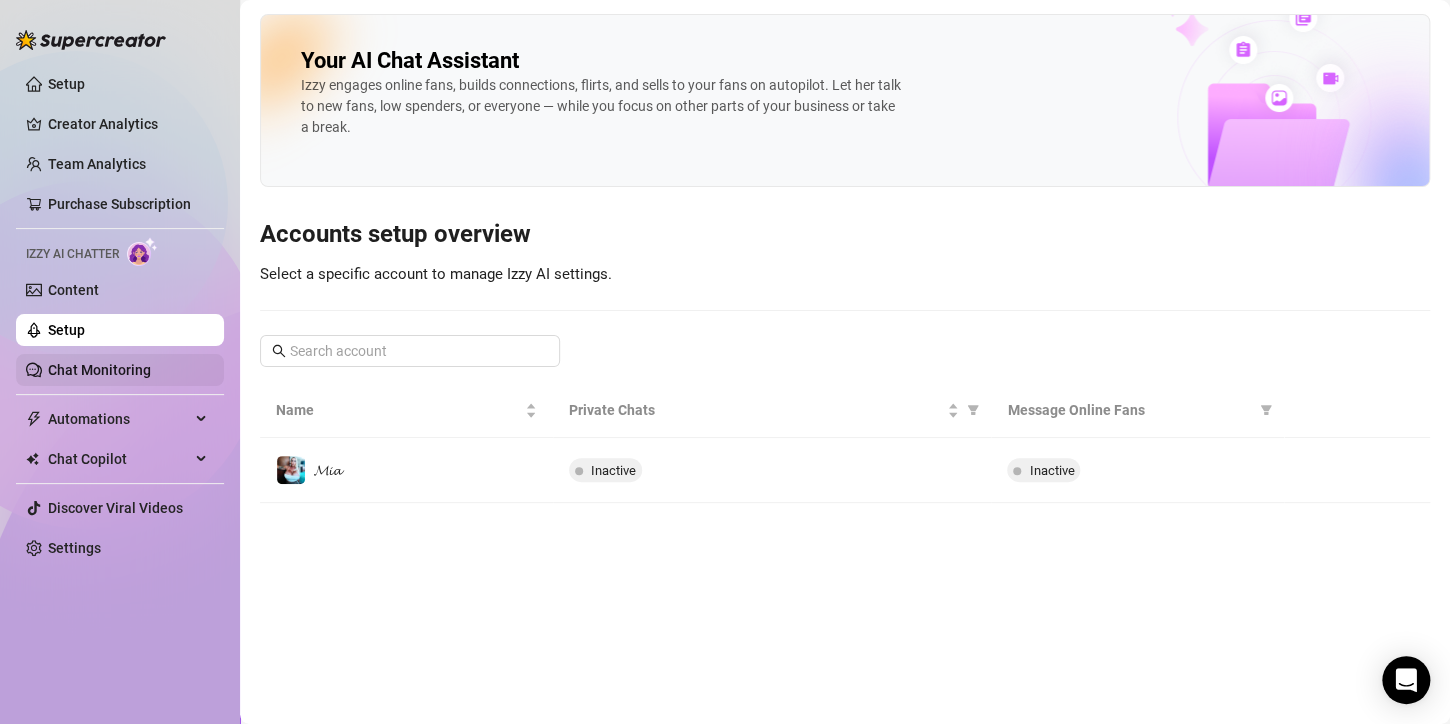 click on "Chat Monitoring" at bounding box center [99, 370] 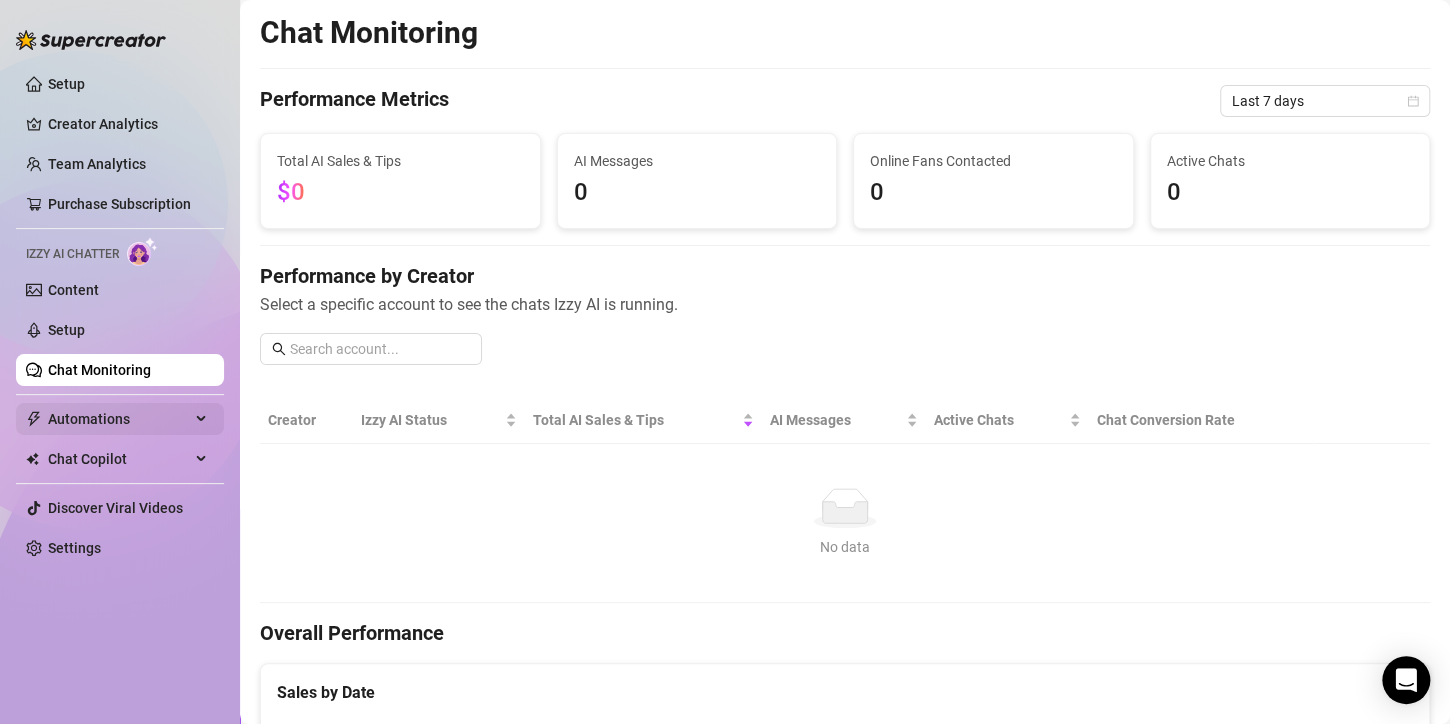 click on "Automations" at bounding box center (119, 419) 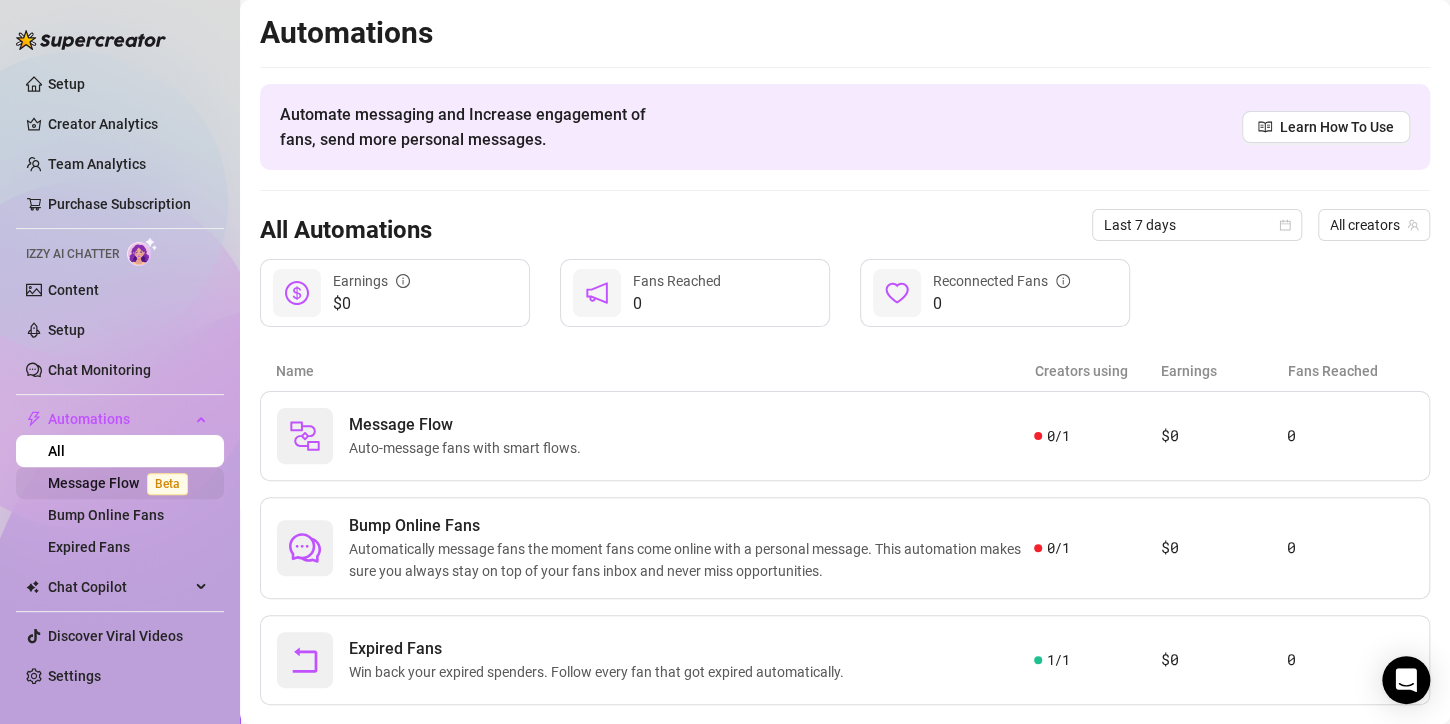 click on "Message Flow Beta" at bounding box center [122, 483] 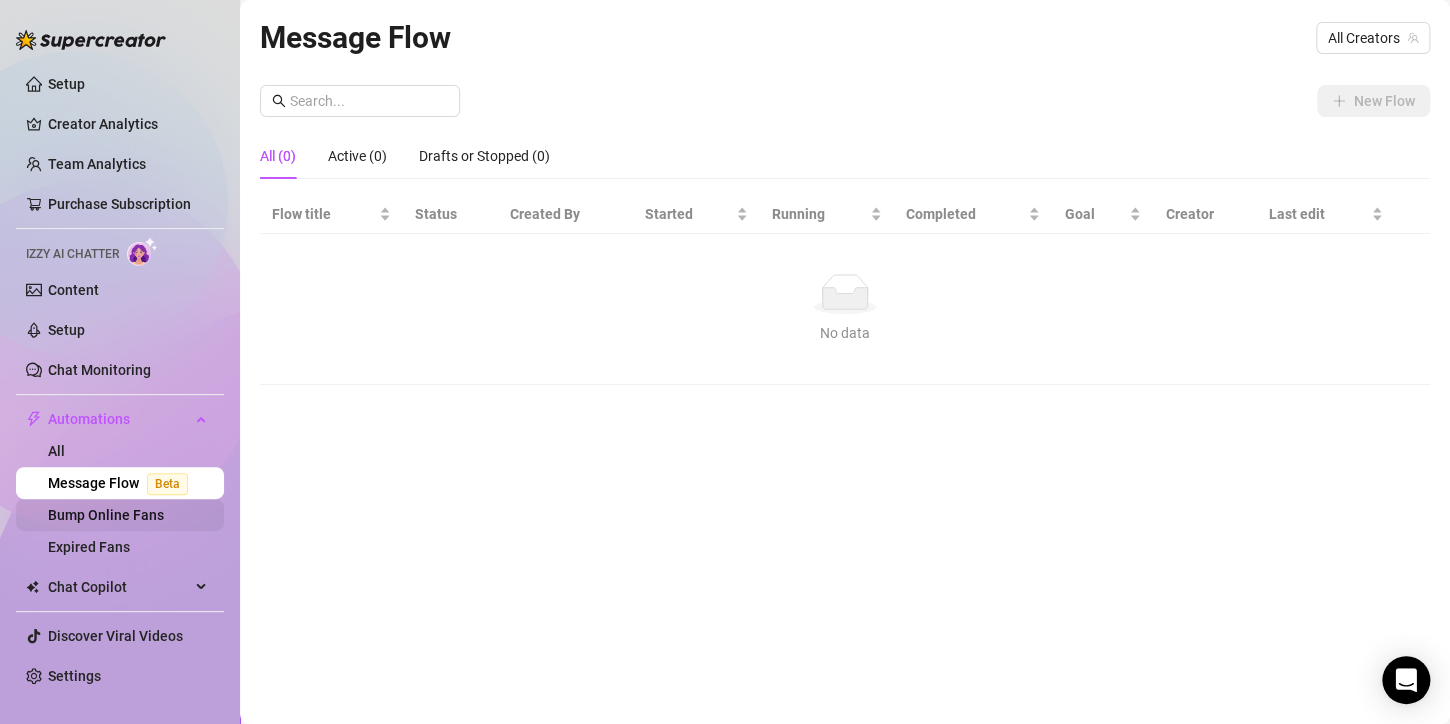 click on "Bump Online Fans" at bounding box center [106, 515] 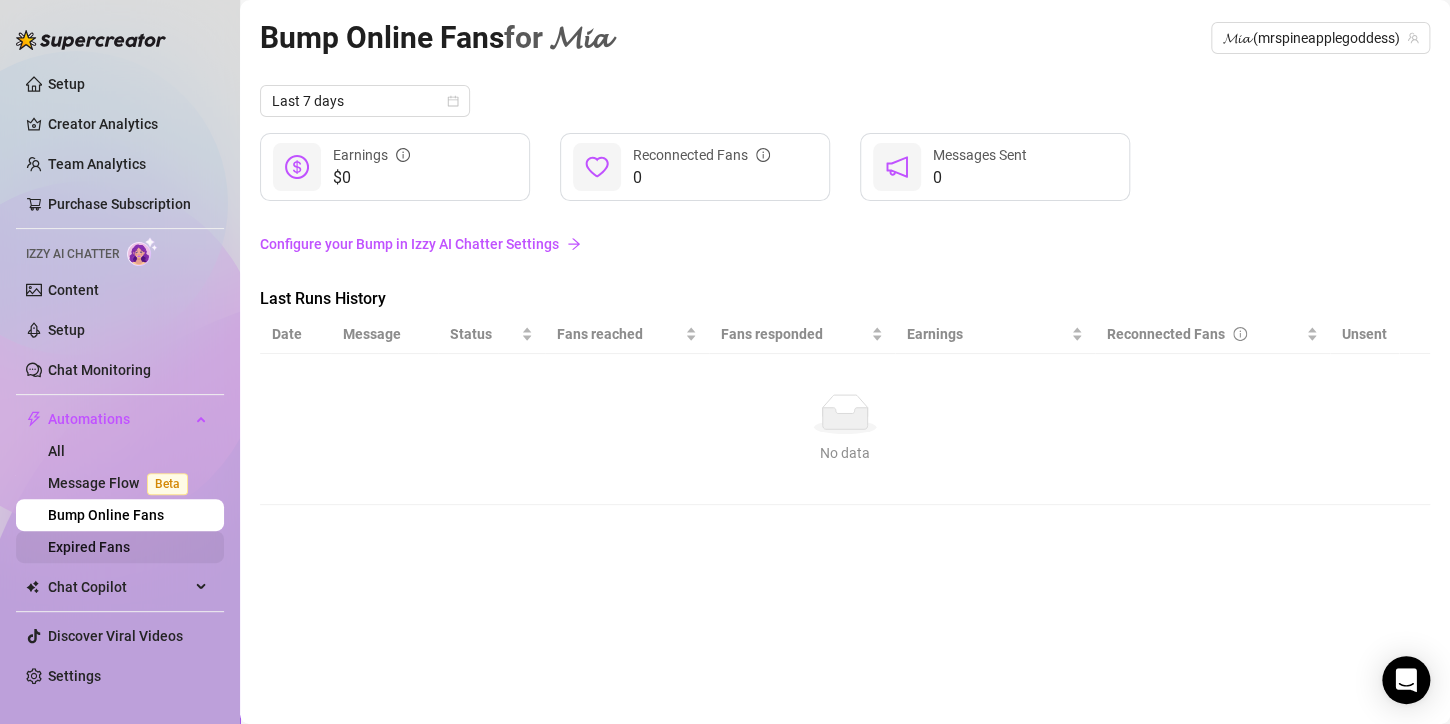 click on "Expired Fans" at bounding box center (89, 547) 